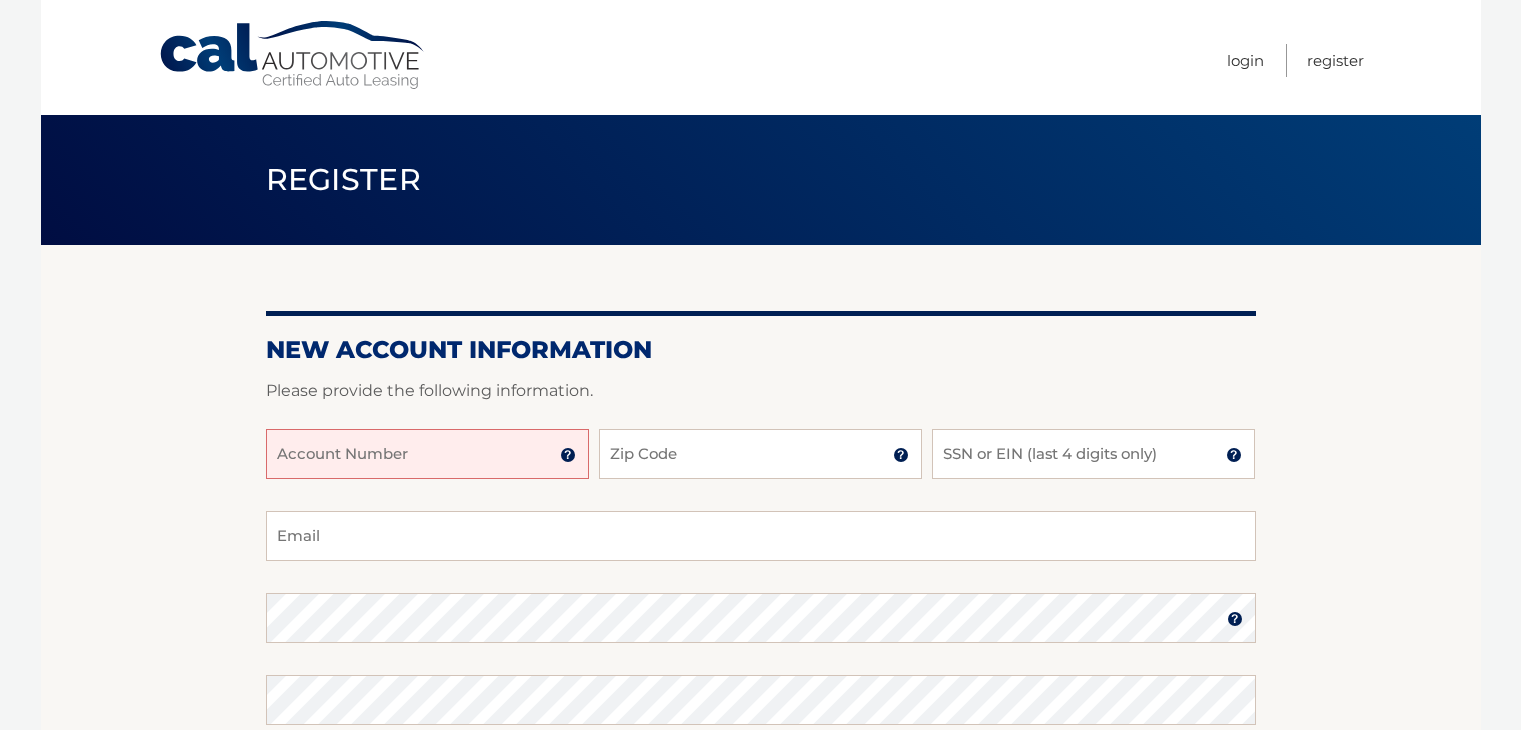 scroll, scrollTop: 0, scrollLeft: 0, axis: both 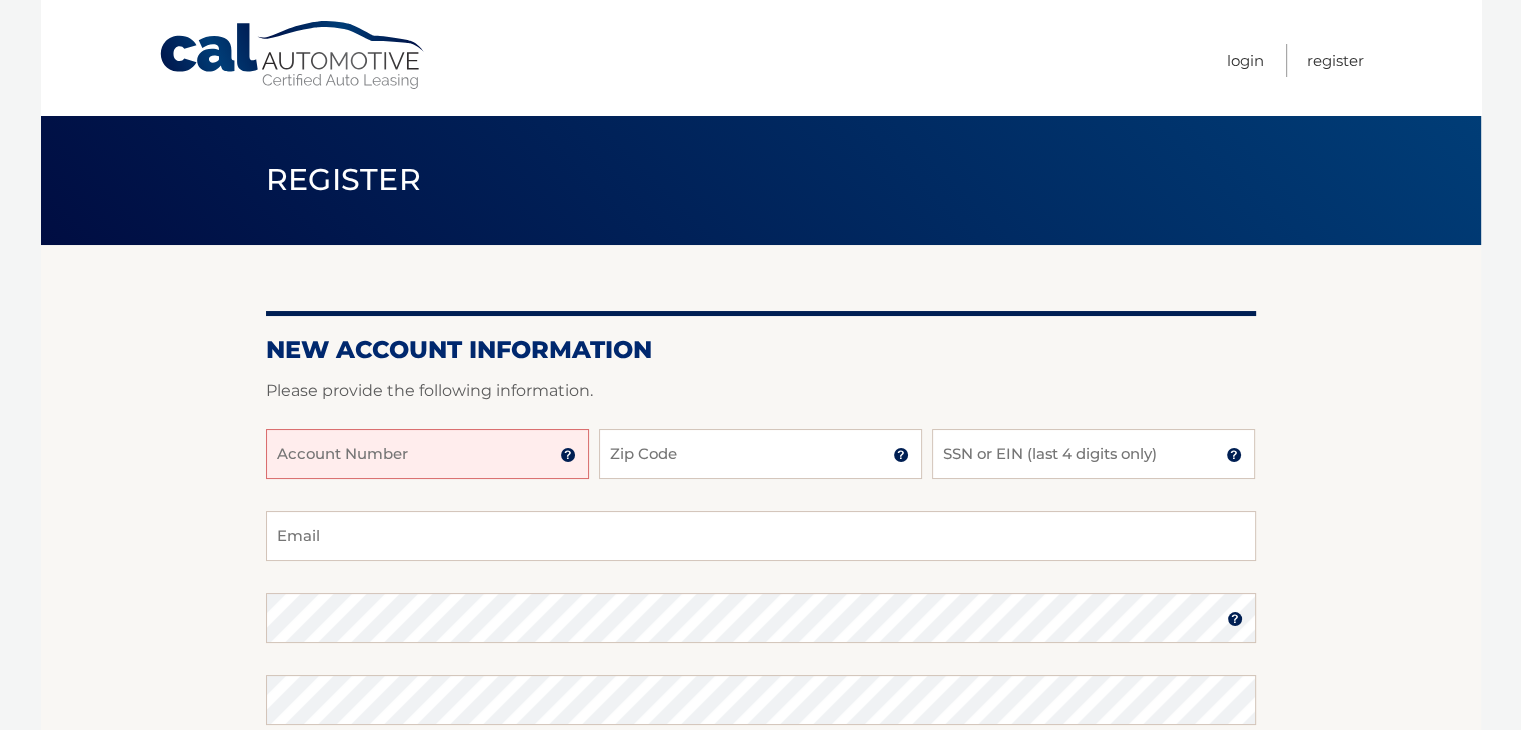 click on "Account Number" at bounding box center (427, 454) 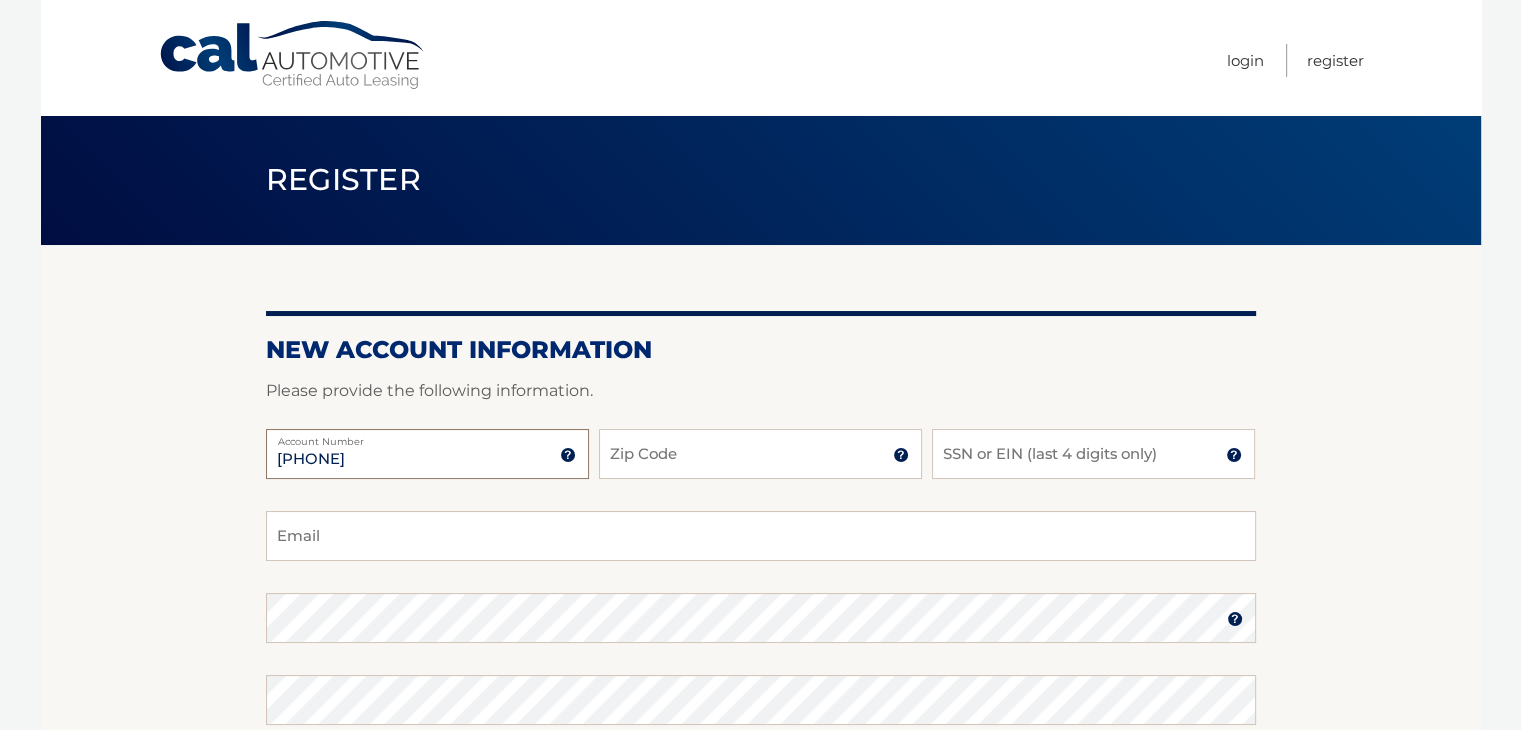 type on "[PHONE]" 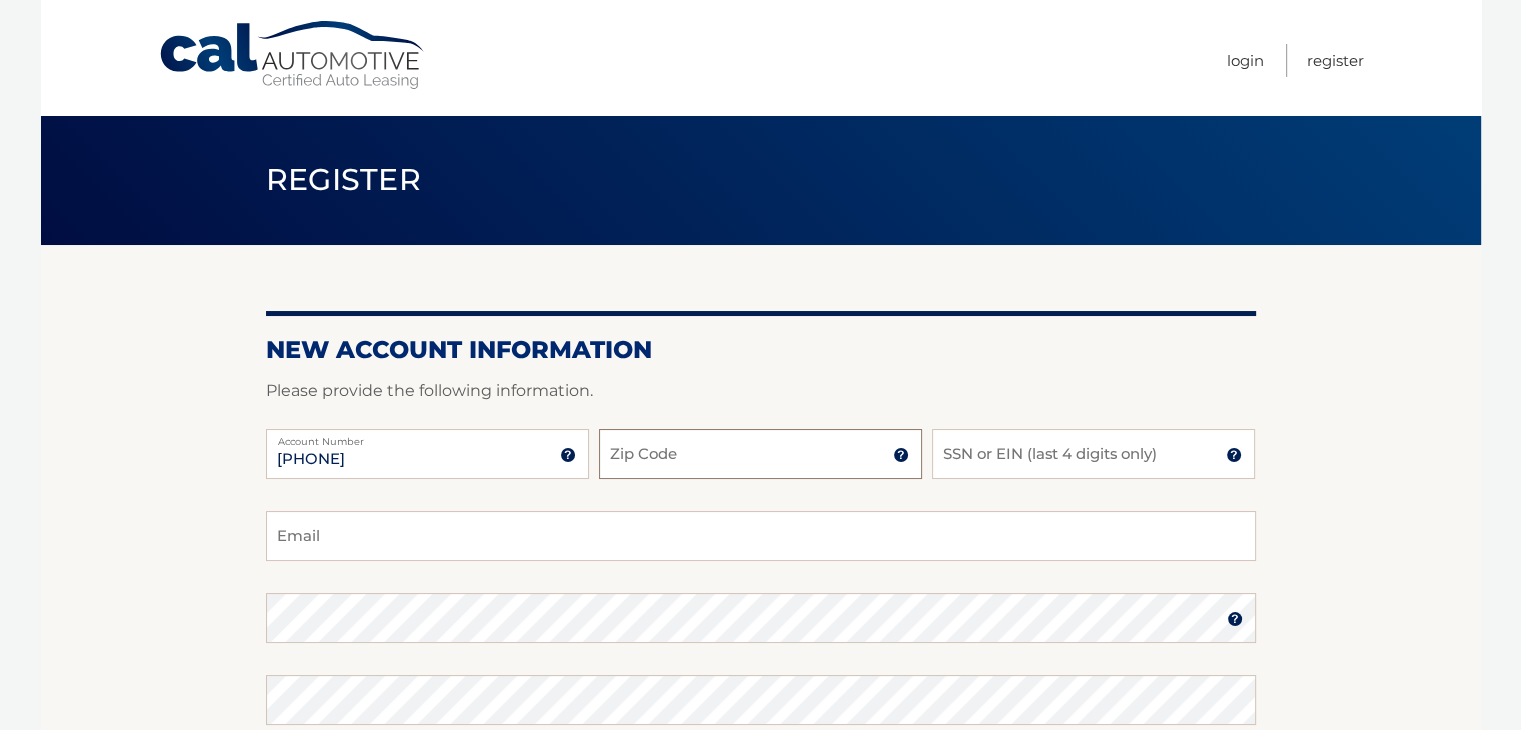 click on "Zip Code" at bounding box center [760, 454] 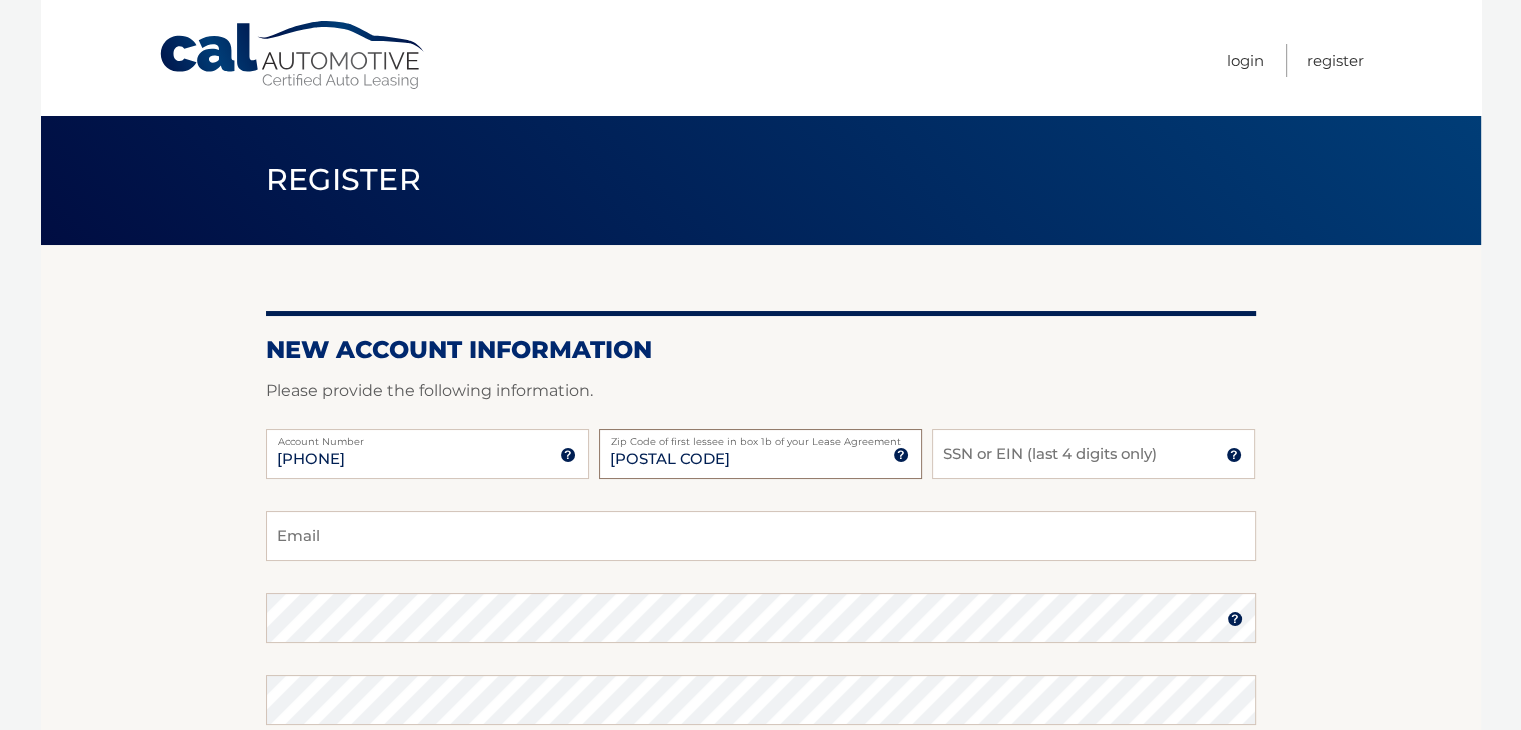 type on "[POSTAL CODE]" 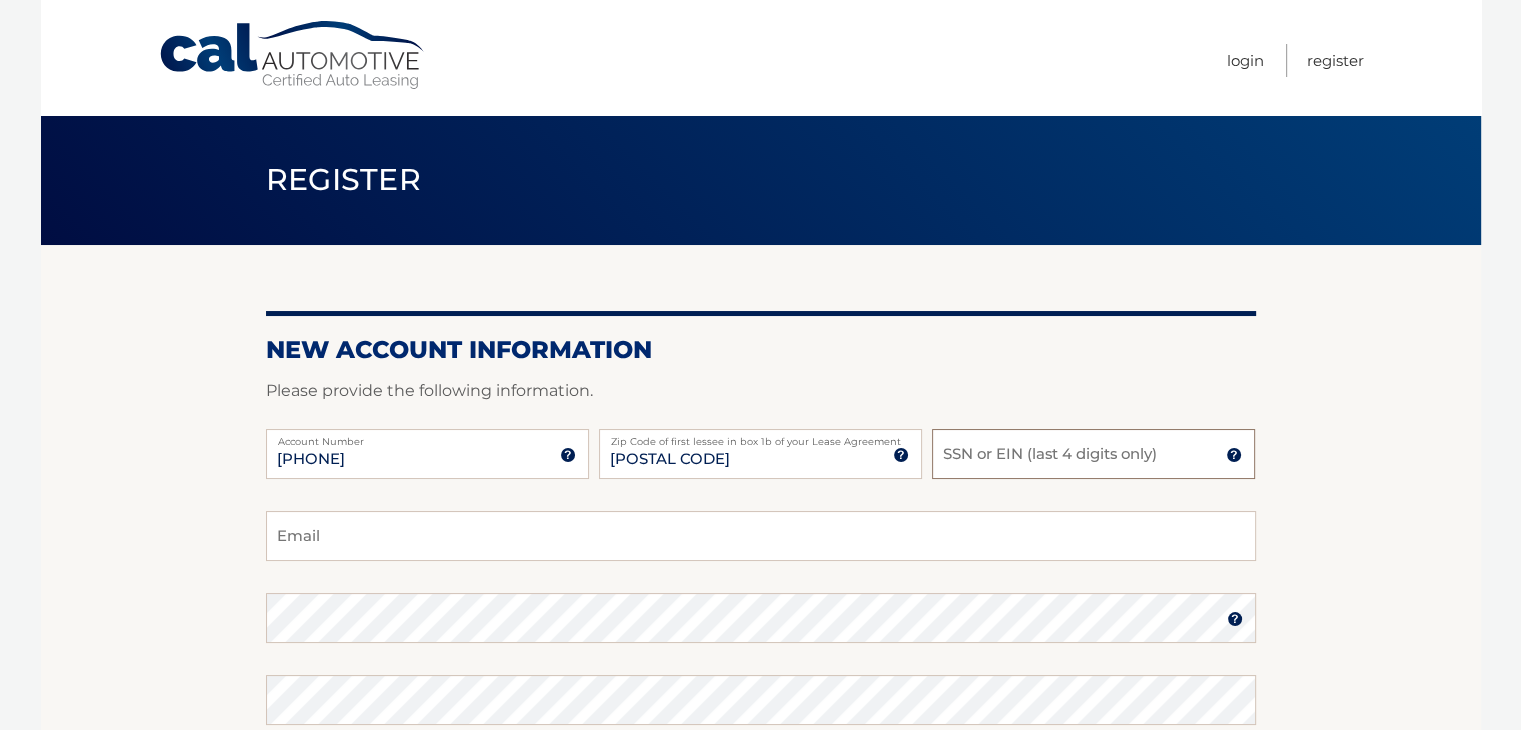 click on "SSN or EIN (last 4 digits only)" at bounding box center [1093, 454] 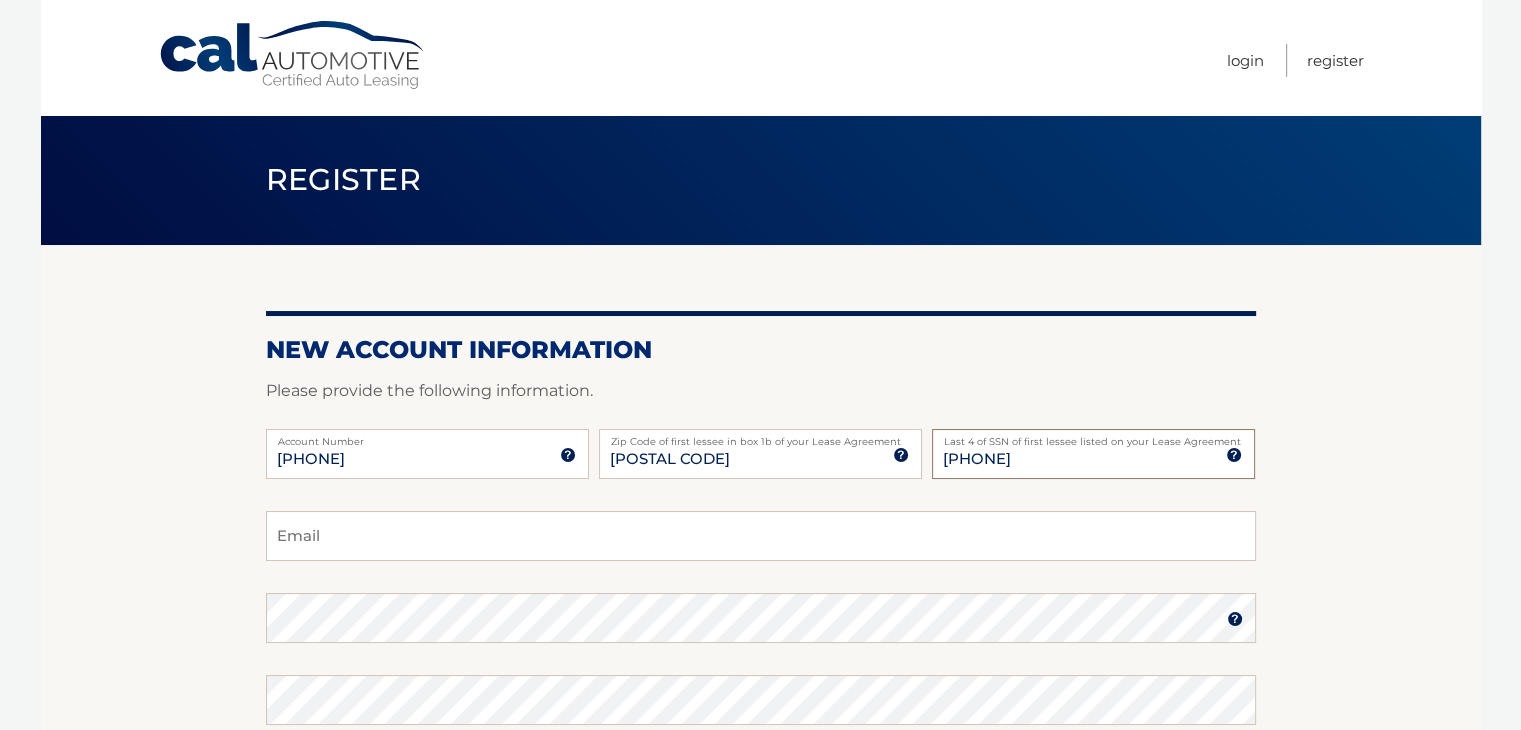 type on "0367" 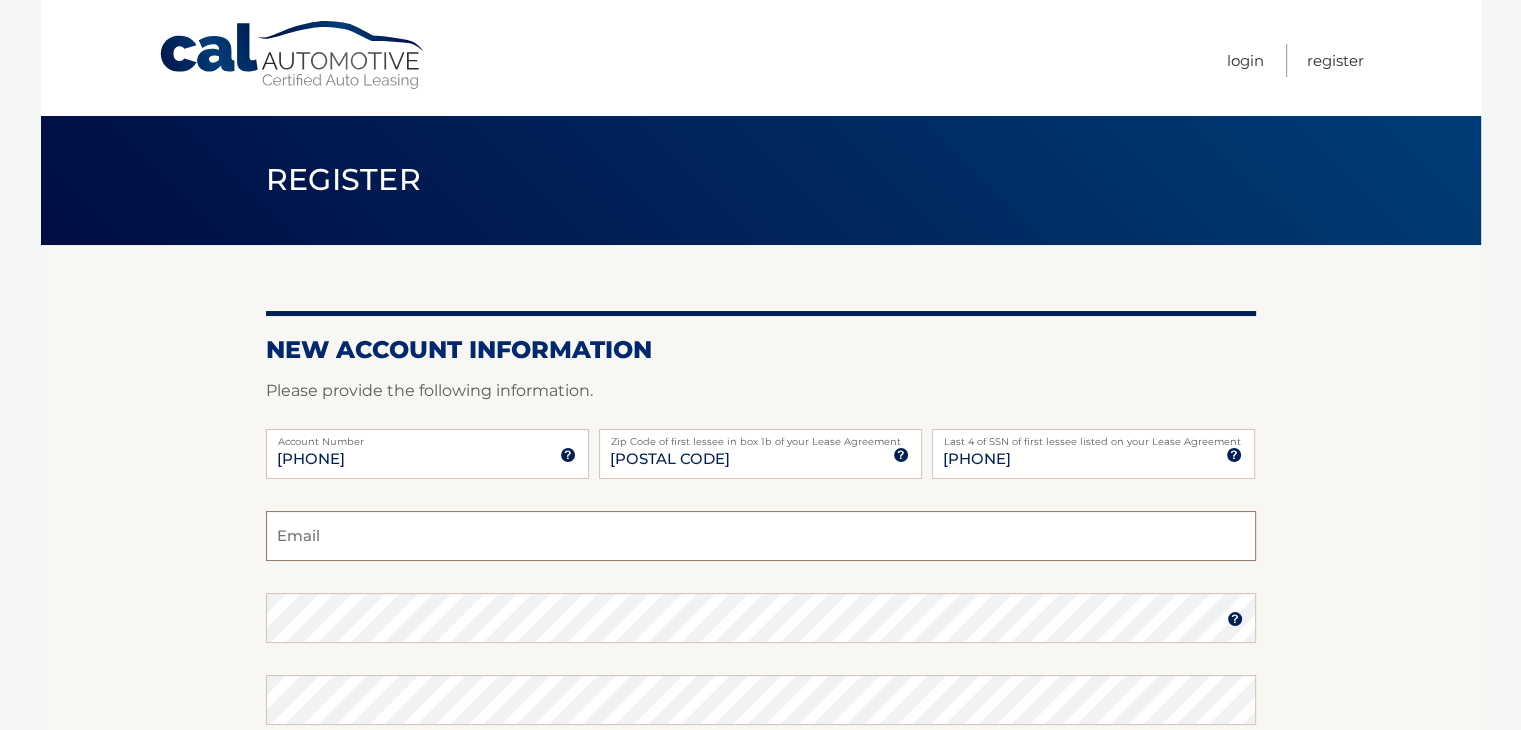 click on "Email" at bounding box center (761, 536) 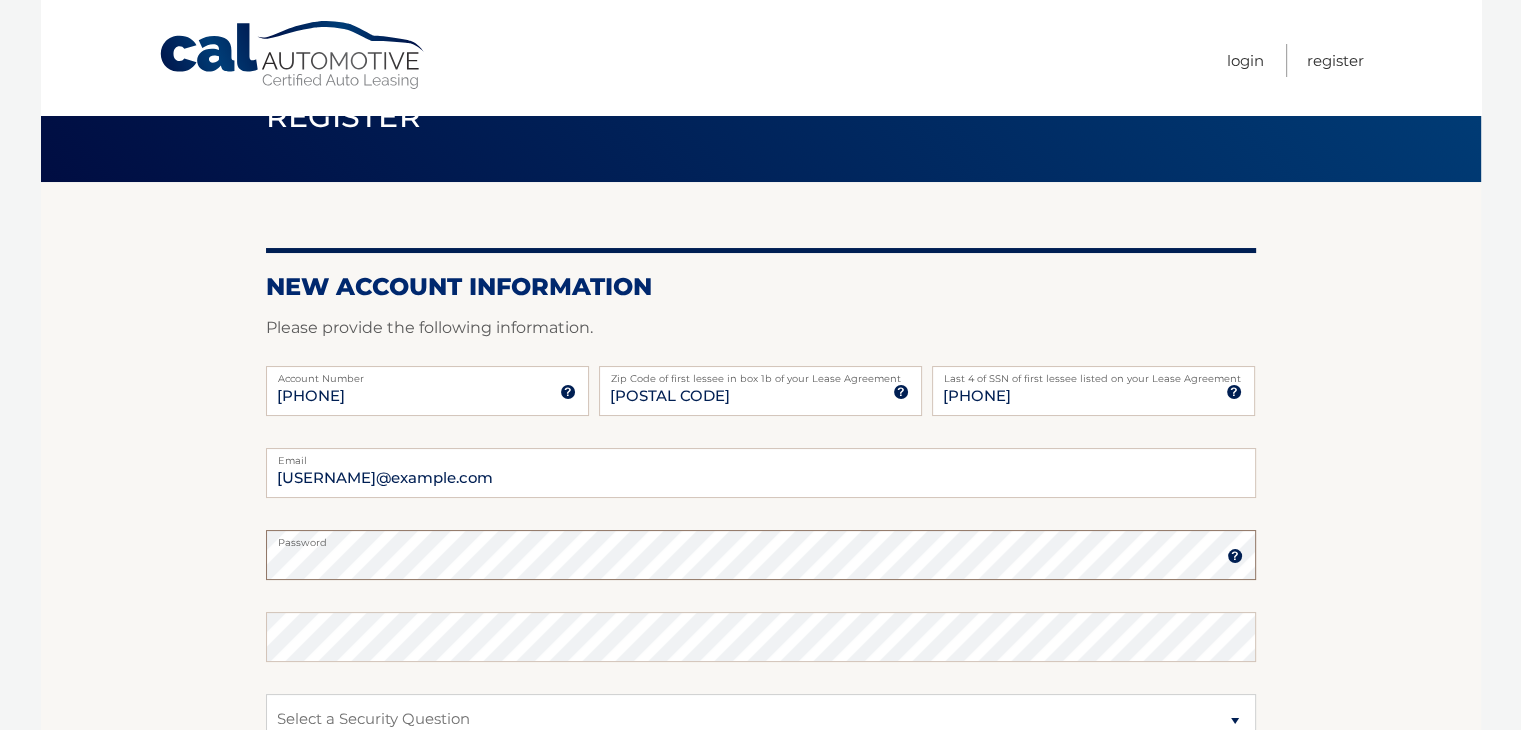 scroll, scrollTop: 72, scrollLeft: 0, axis: vertical 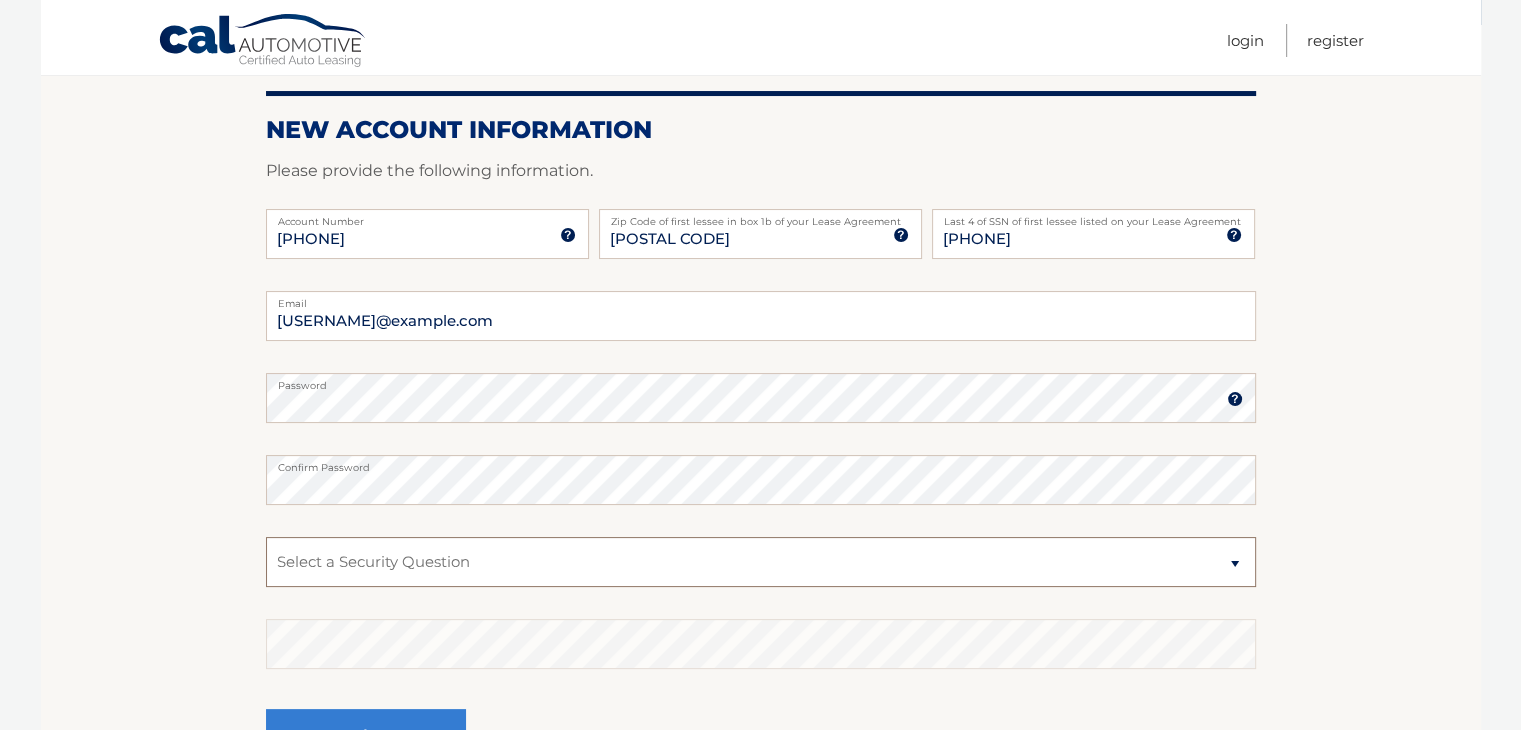 click on "Select a Security Question
What was the name of your elementary school?
What is your mother’s maiden name?
What street did you live on in the third grade?
In what city or town was your first job?
What was your childhood phone number including area code? (e.g., 000-000-0000)" at bounding box center (761, 562) 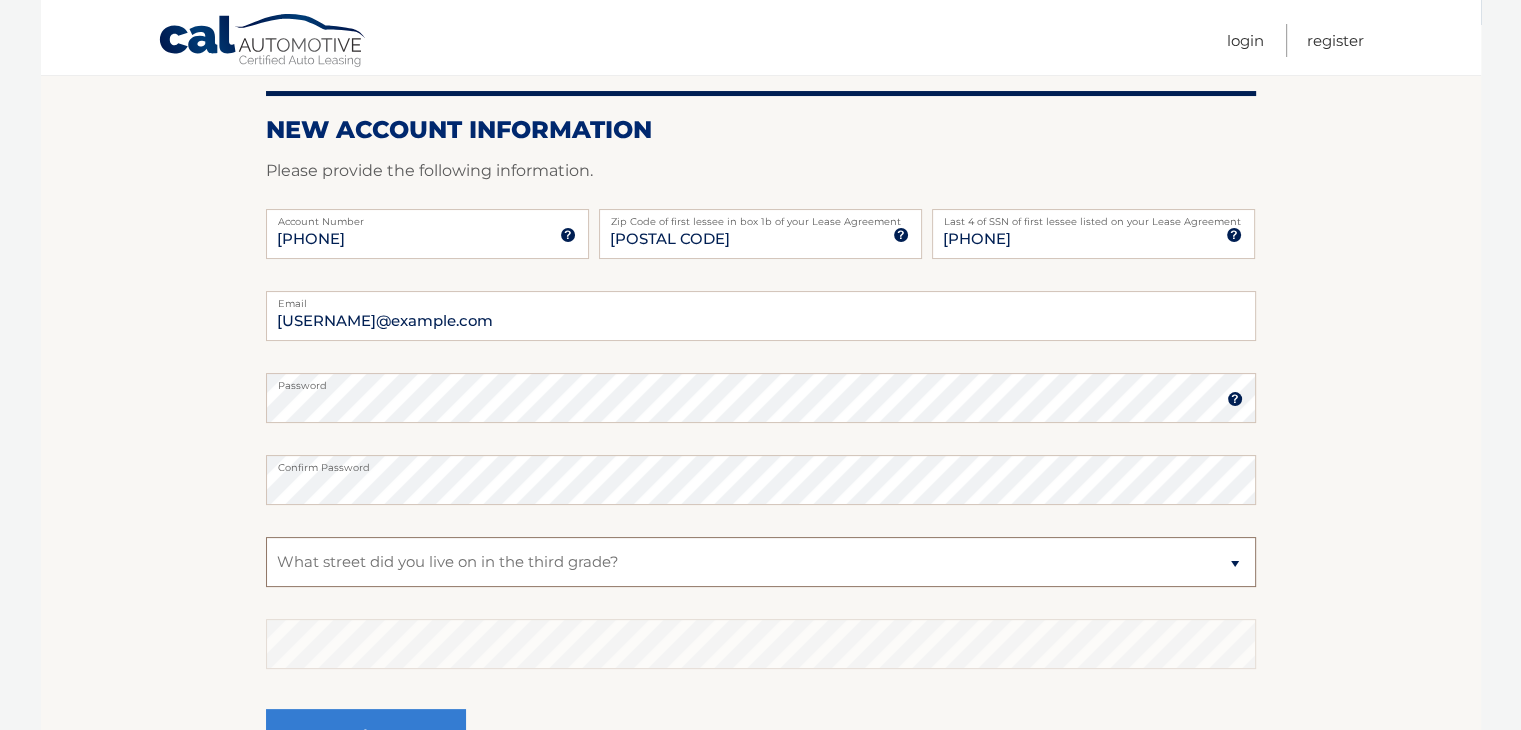 click on "Select a Security Question
What was the name of your elementary school?
What is your mother’s maiden name?
What street did you live on in the third grade?
In what city or town was your first job?
What was your childhood phone number including area code? (e.g., 000-000-0000)" at bounding box center (761, 562) 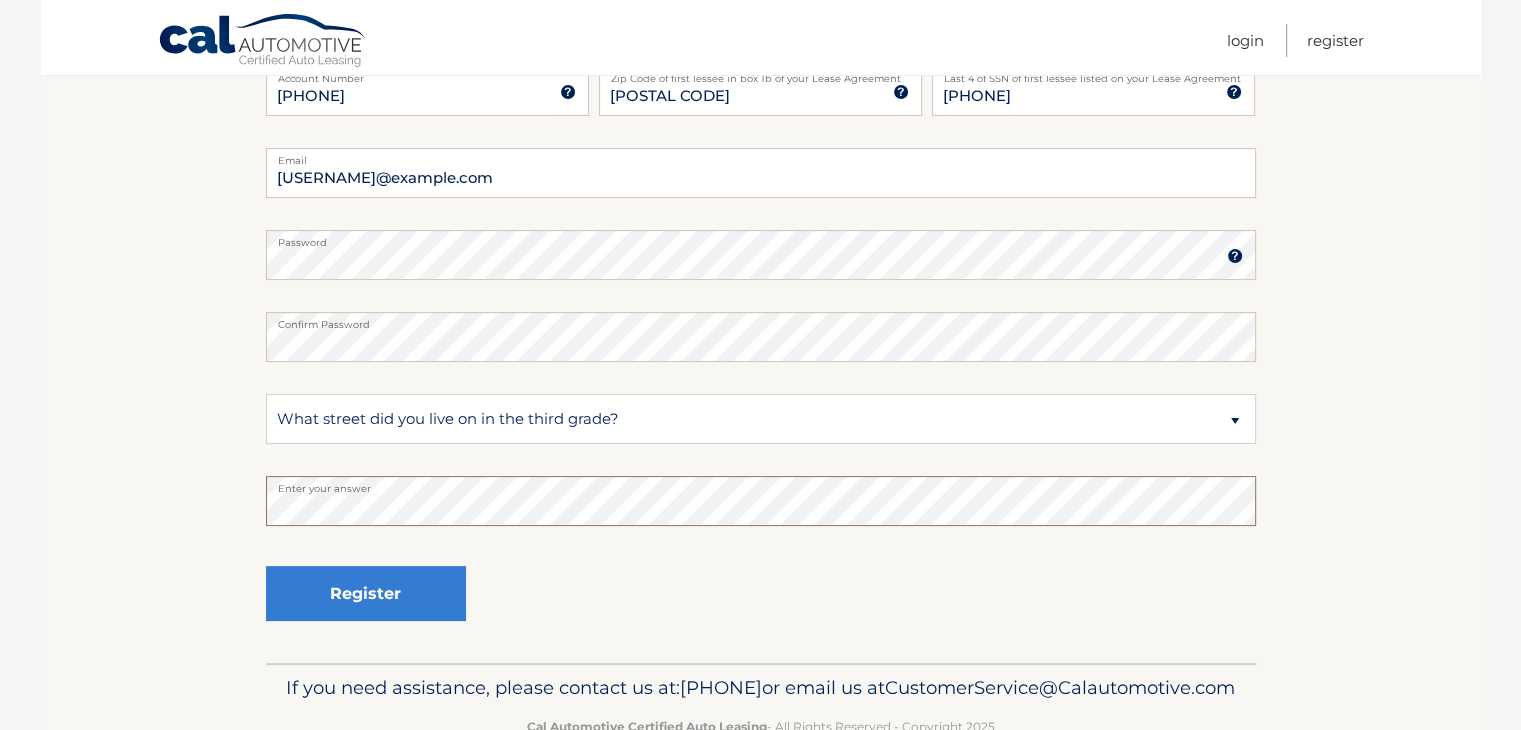 scroll, scrollTop: 368, scrollLeft: 0, axis: vertical 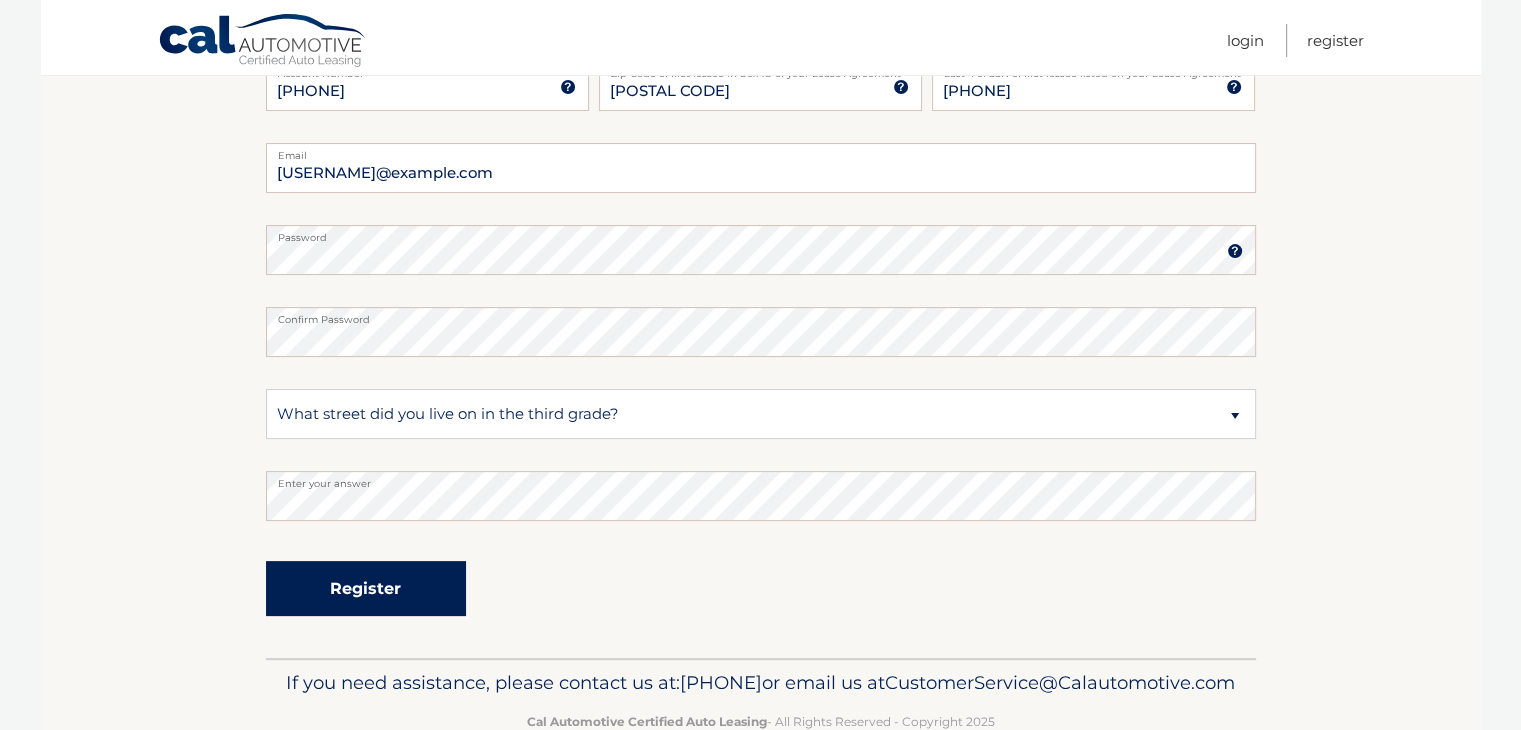 click on "Register" at bounding box center (366, 588) 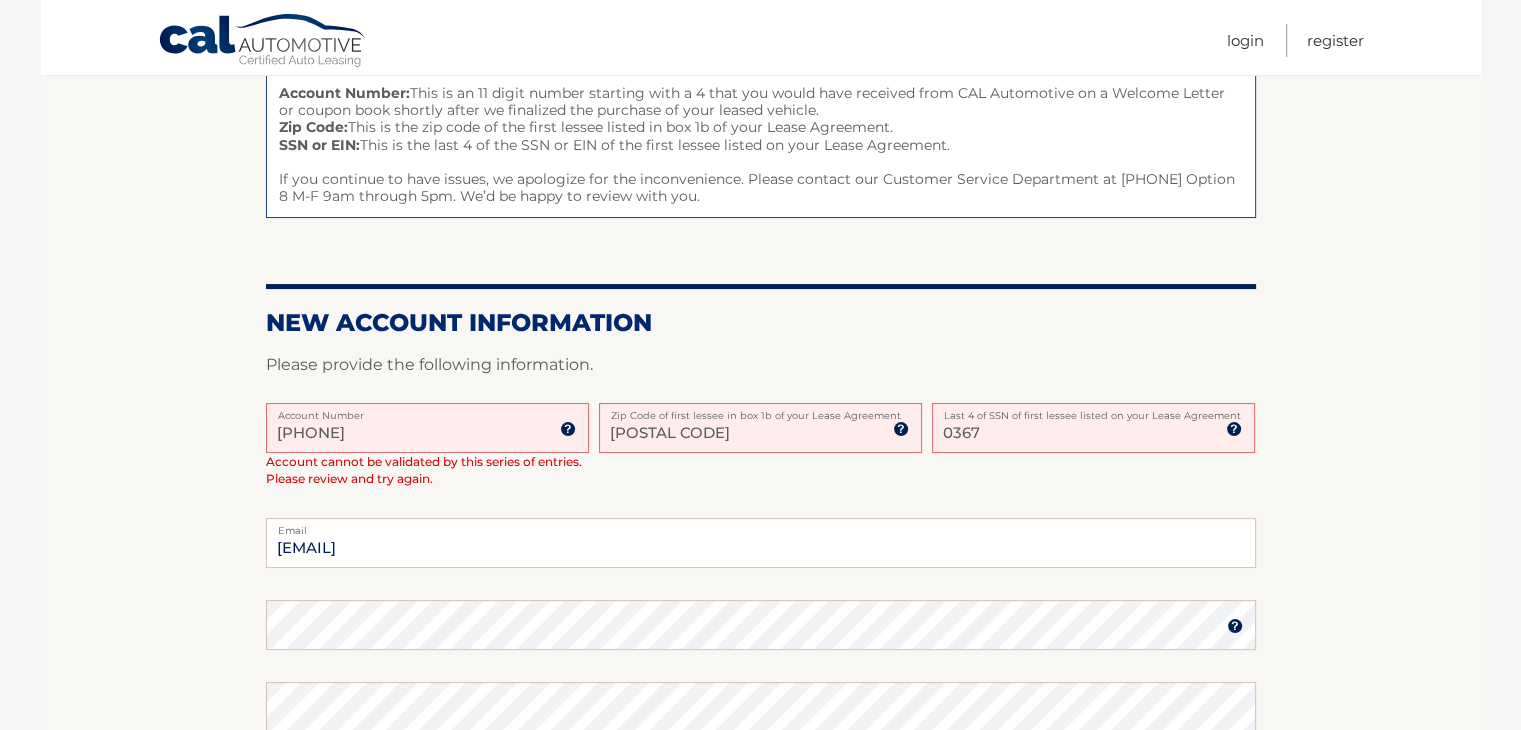 scroll, scrollTop: 271, scrollLeft: 0, axis: vertical 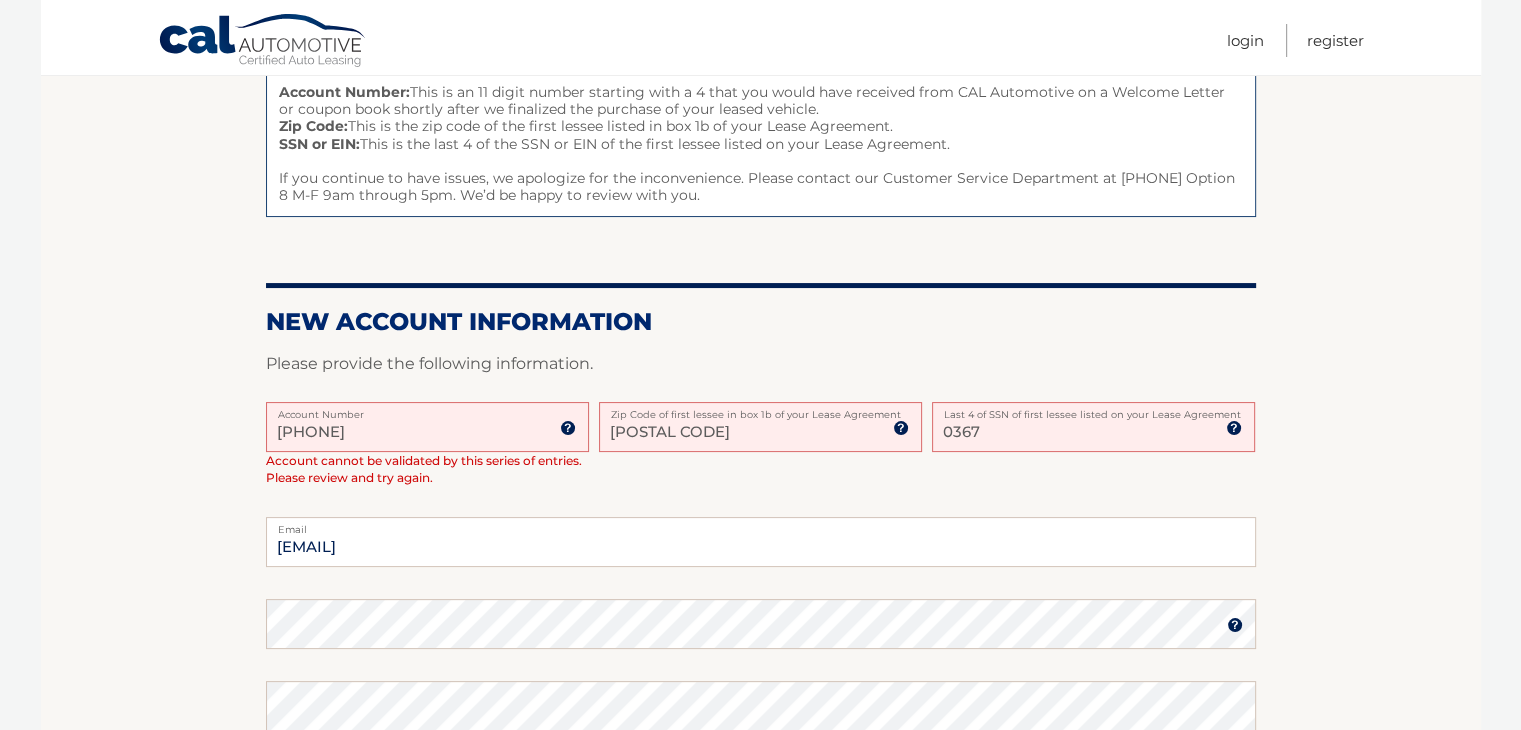 click on "0367" at bounding box center [1093, 427] 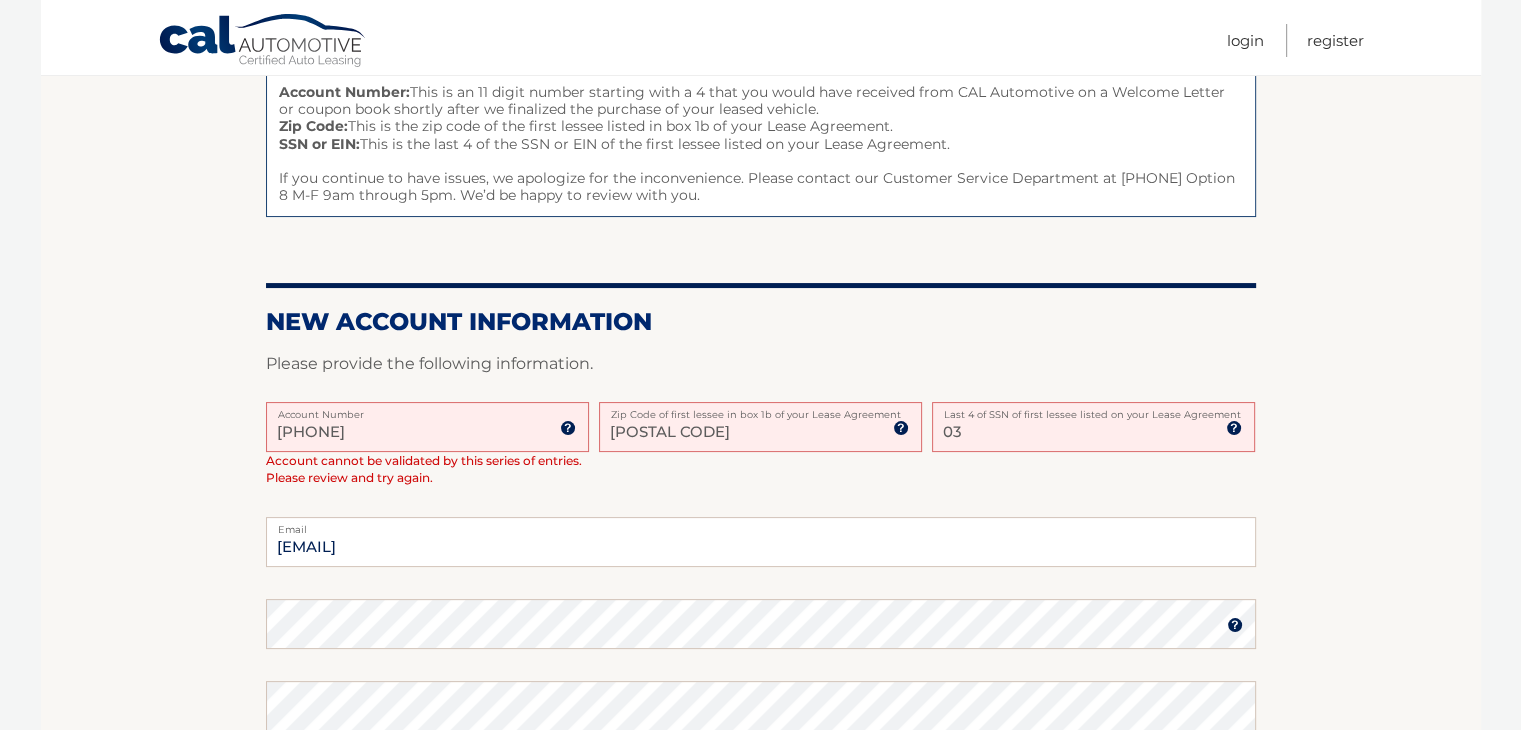 type on "0" 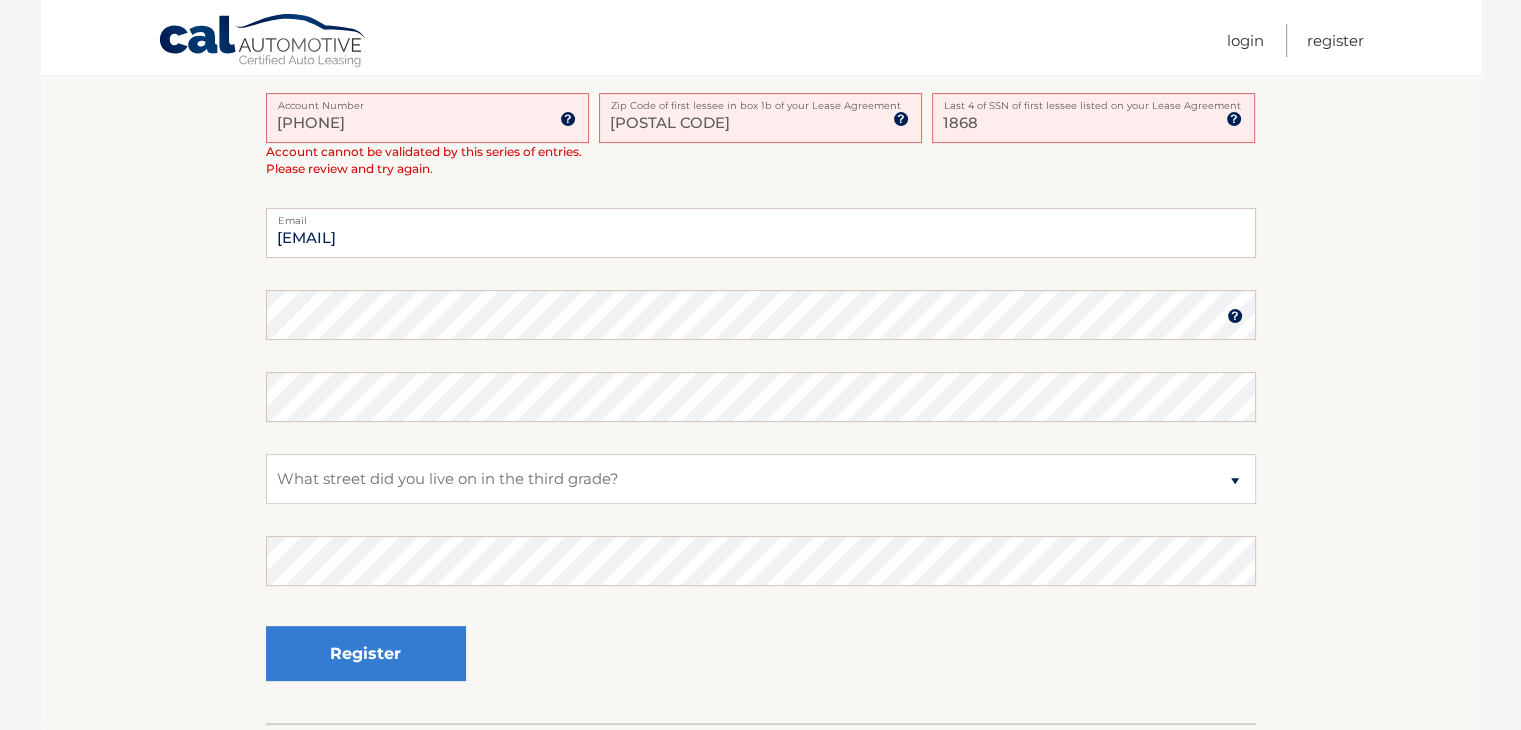 scroll, scrollTop: 584, scrollLeft: 0, axis: vertical 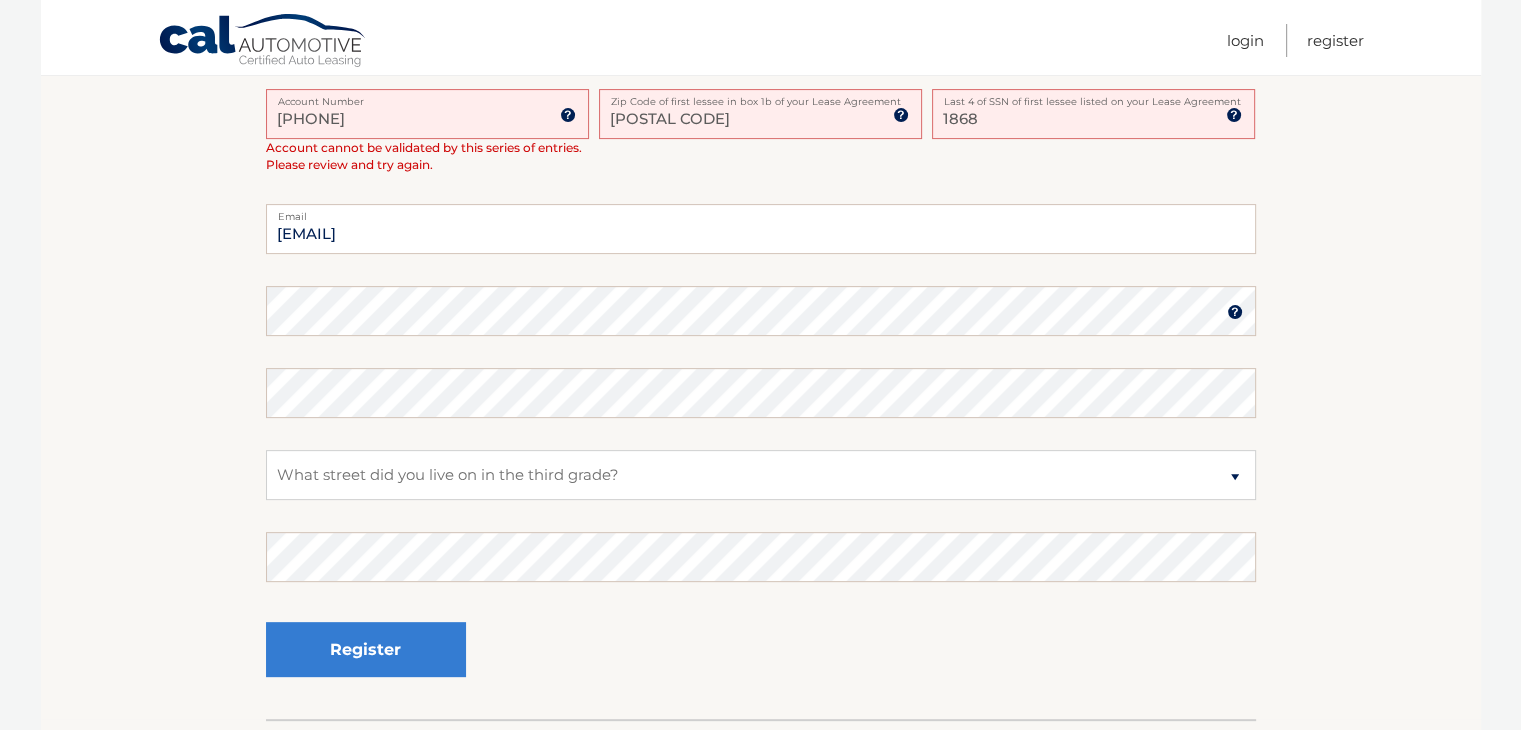 type on "1868" 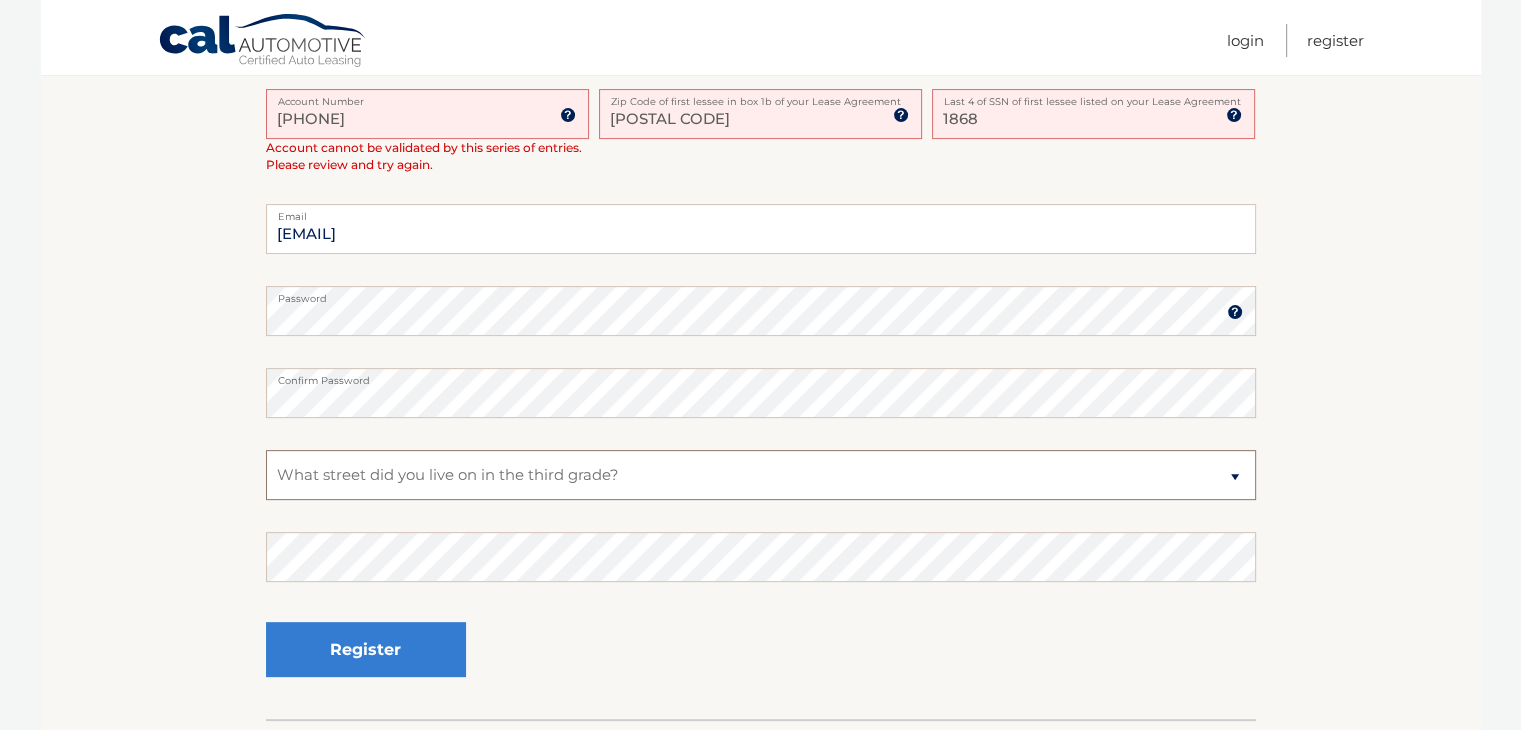 click on "Select a Security Question
What was the name of your elementary school?
What is your mother’s maiden name?
What street did you live on in the third grade?
In what city or town was your first job?
What was your childhood phone number including area code? (e.g., 000-000-0000)" at bounding box center [761, 475] 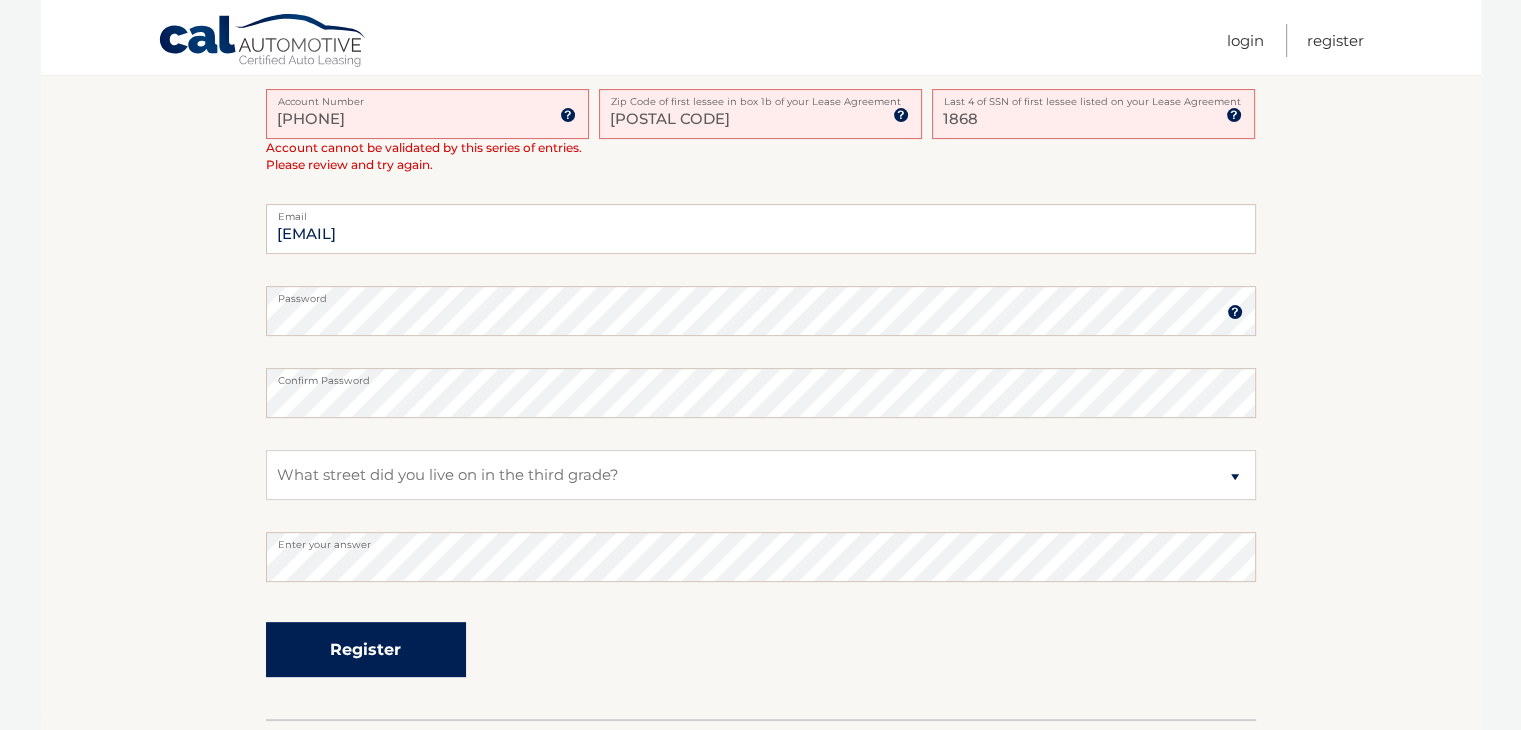 click on "Register" at bounding box center [366, 649] 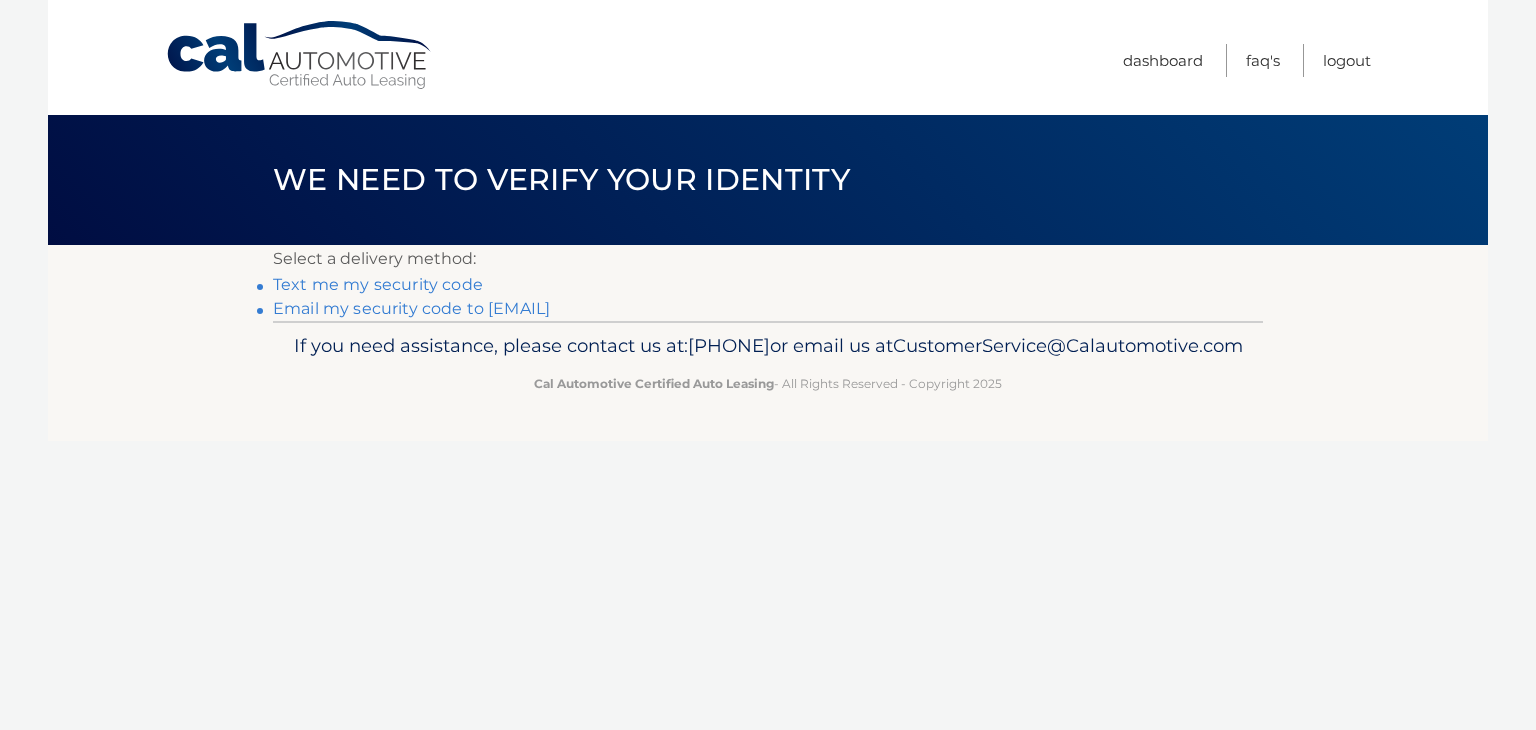 scroll, scrollTop: 0, scrollLeft: 0, axis: both 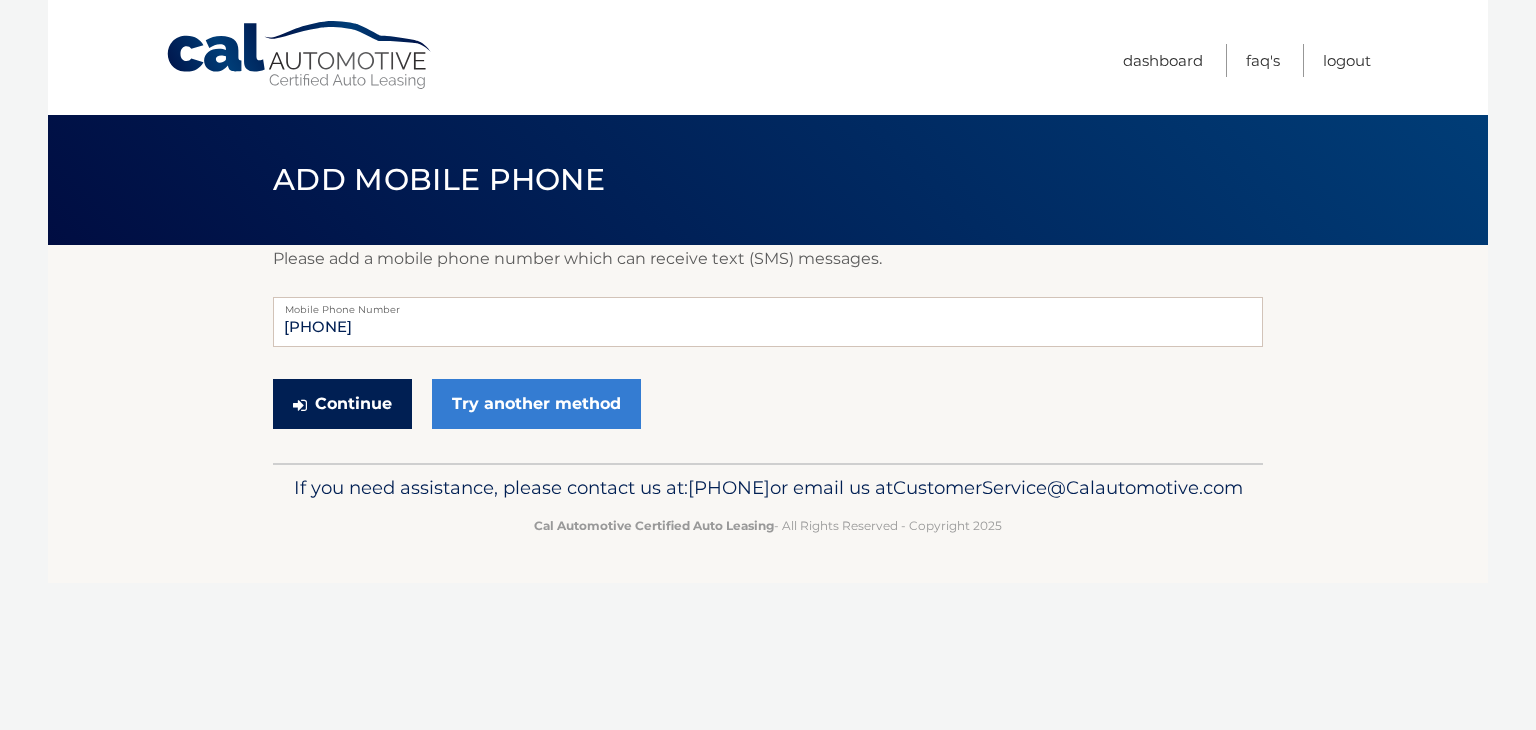 click on "Continue" at bounding box center (342, 404) 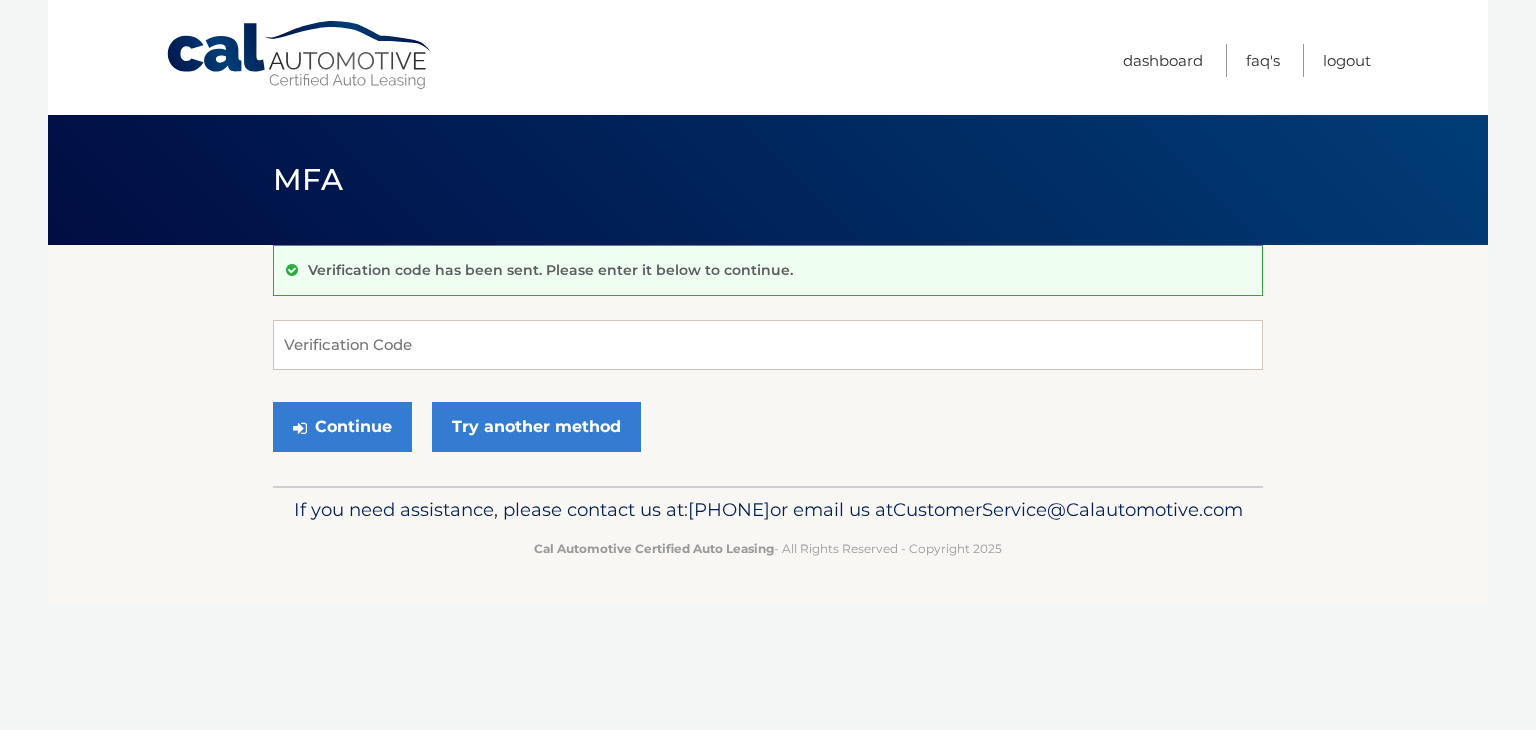 scroll, scrollTop: 0, scrollLeft: 0, axis: both 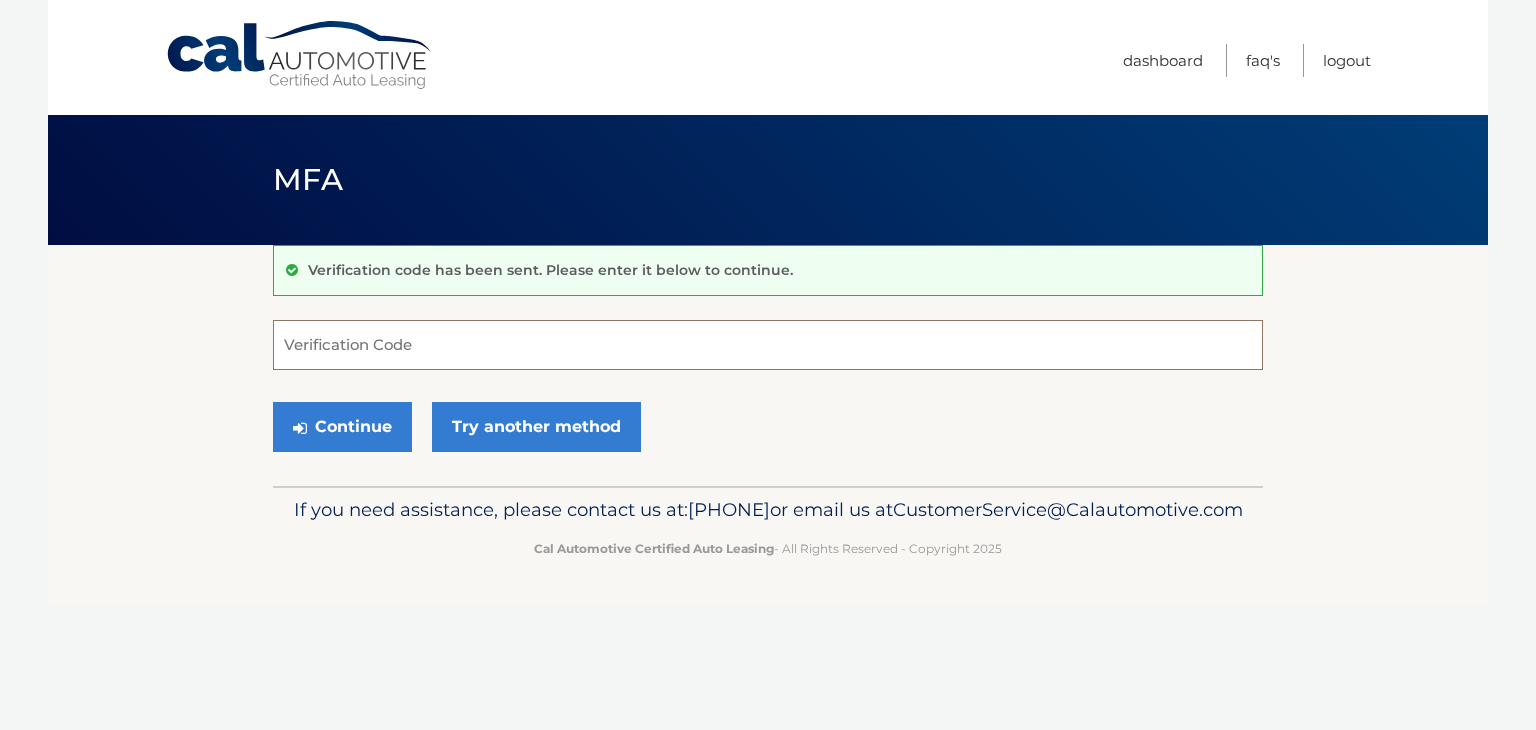 click on "Verification Code" at bounding box center (768, 345) 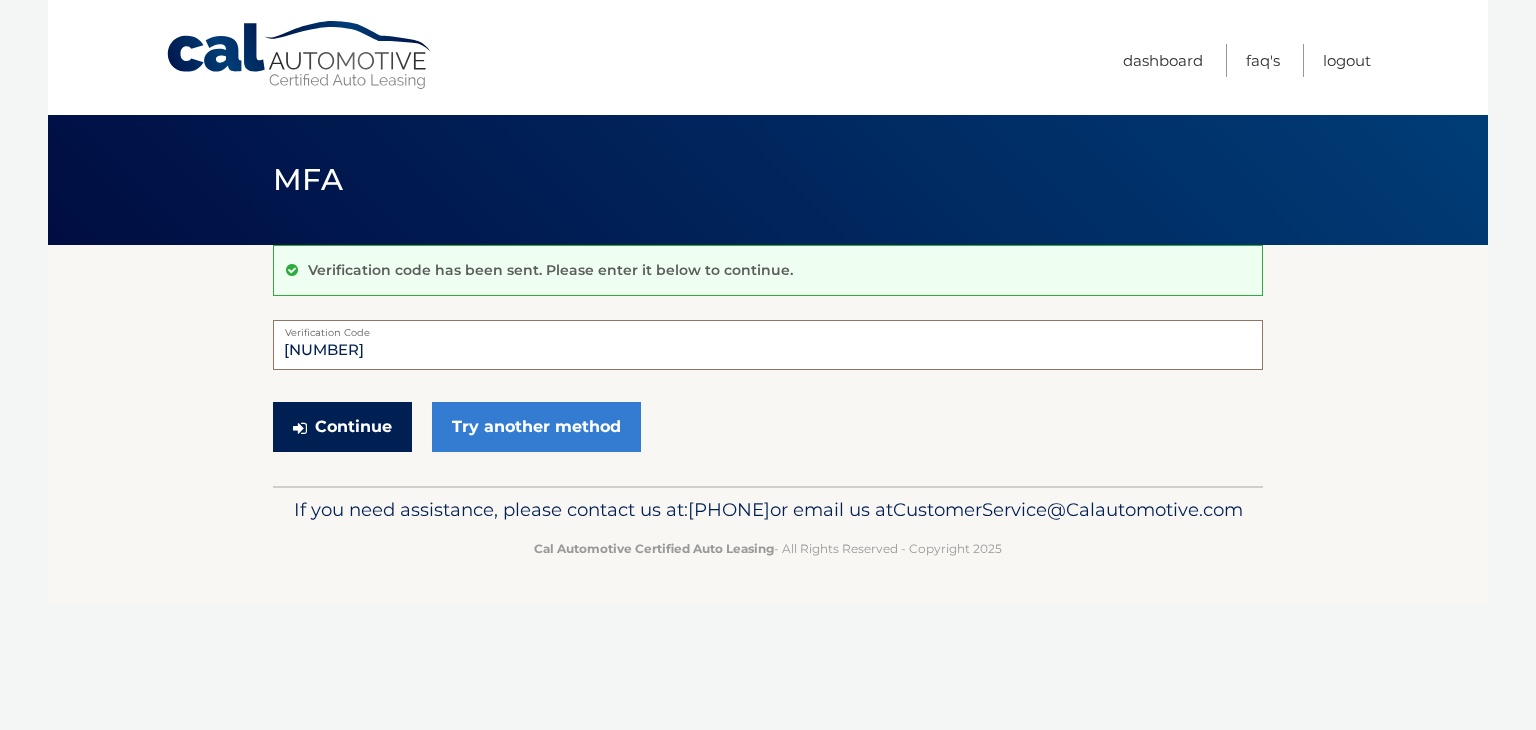 type on "153319" 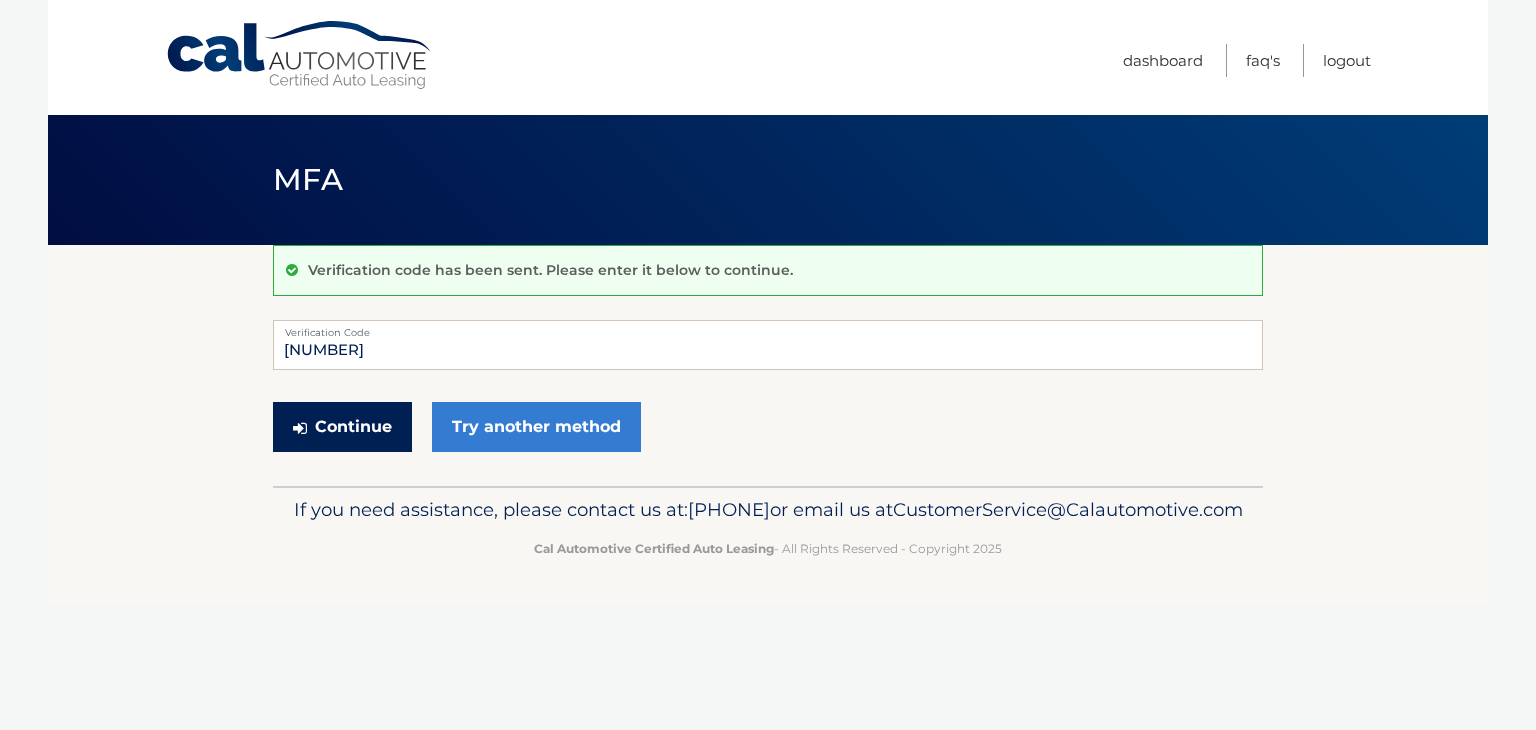 click on "Continue" at bounding box center [342, 427] 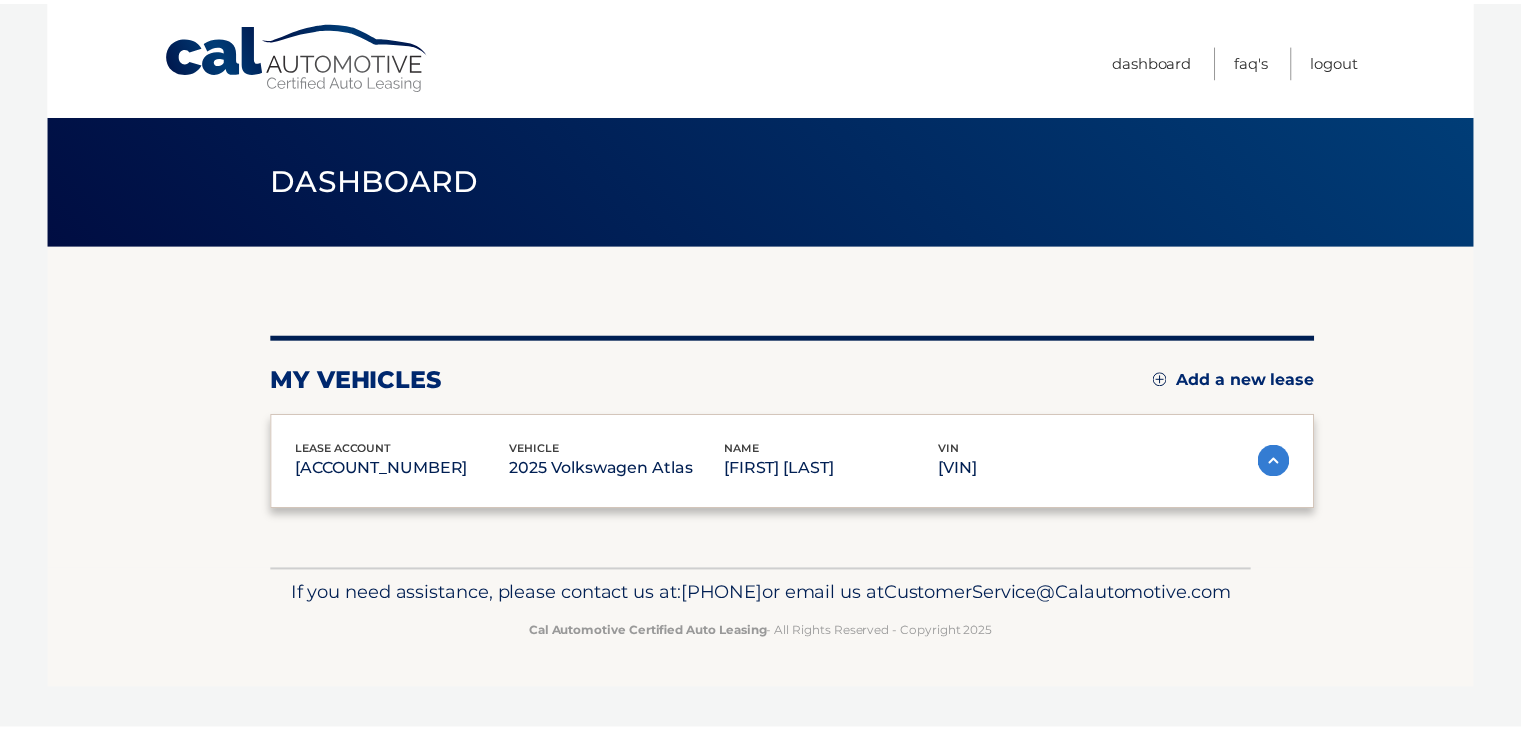 scroll, scrollTop: 0, scrollLeft: 0, axis: both 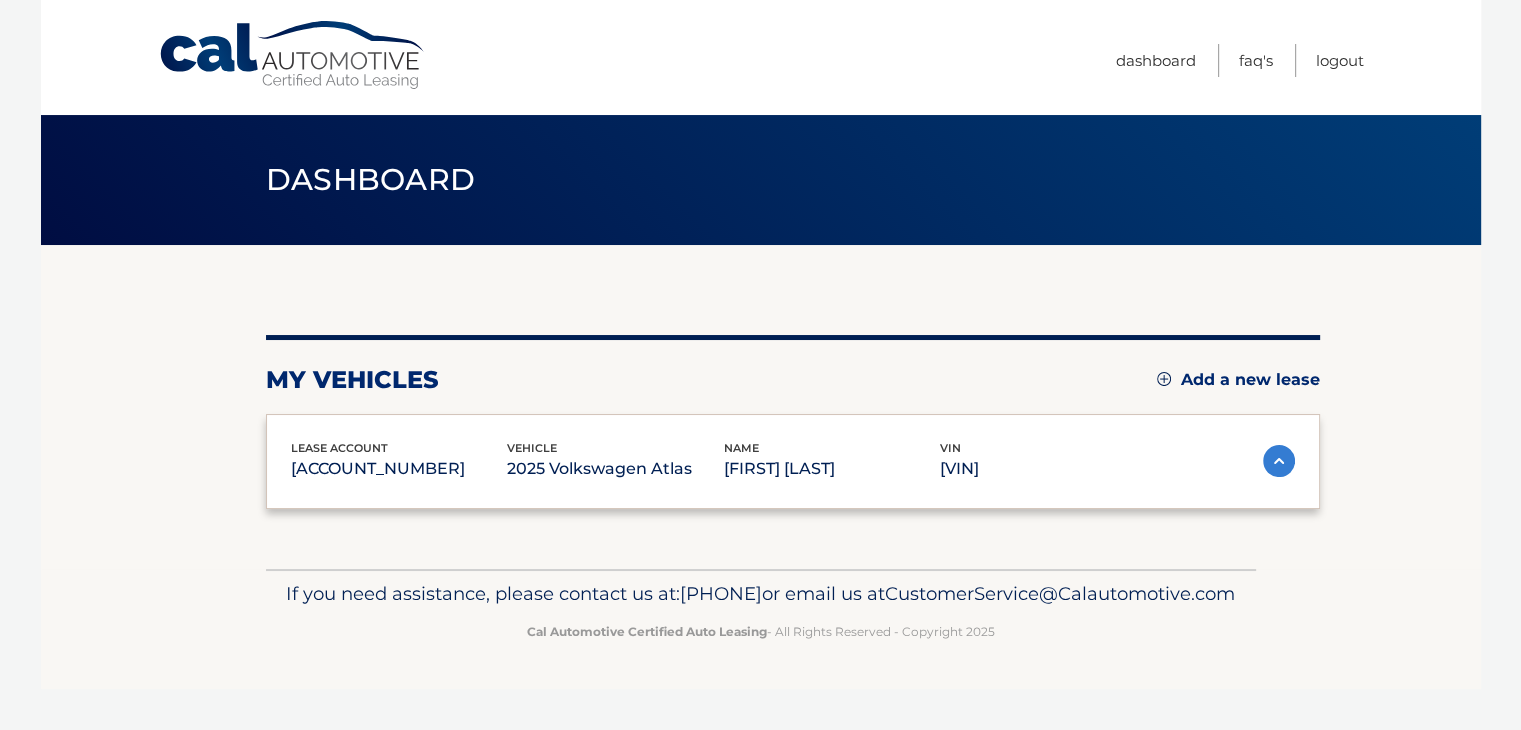 click on "lease account
#44455930781
vehicle
2025 Volkswagen Atlas
name
ANU JACOB
vin
1V2JR2CA2SC510358
Monthly Payment
$467.29
Monthly sales Tax
$32.71
Total Monthly Payment
$500.00
vehicle is not enrolled for autopay" at bounding box center (793, 462) 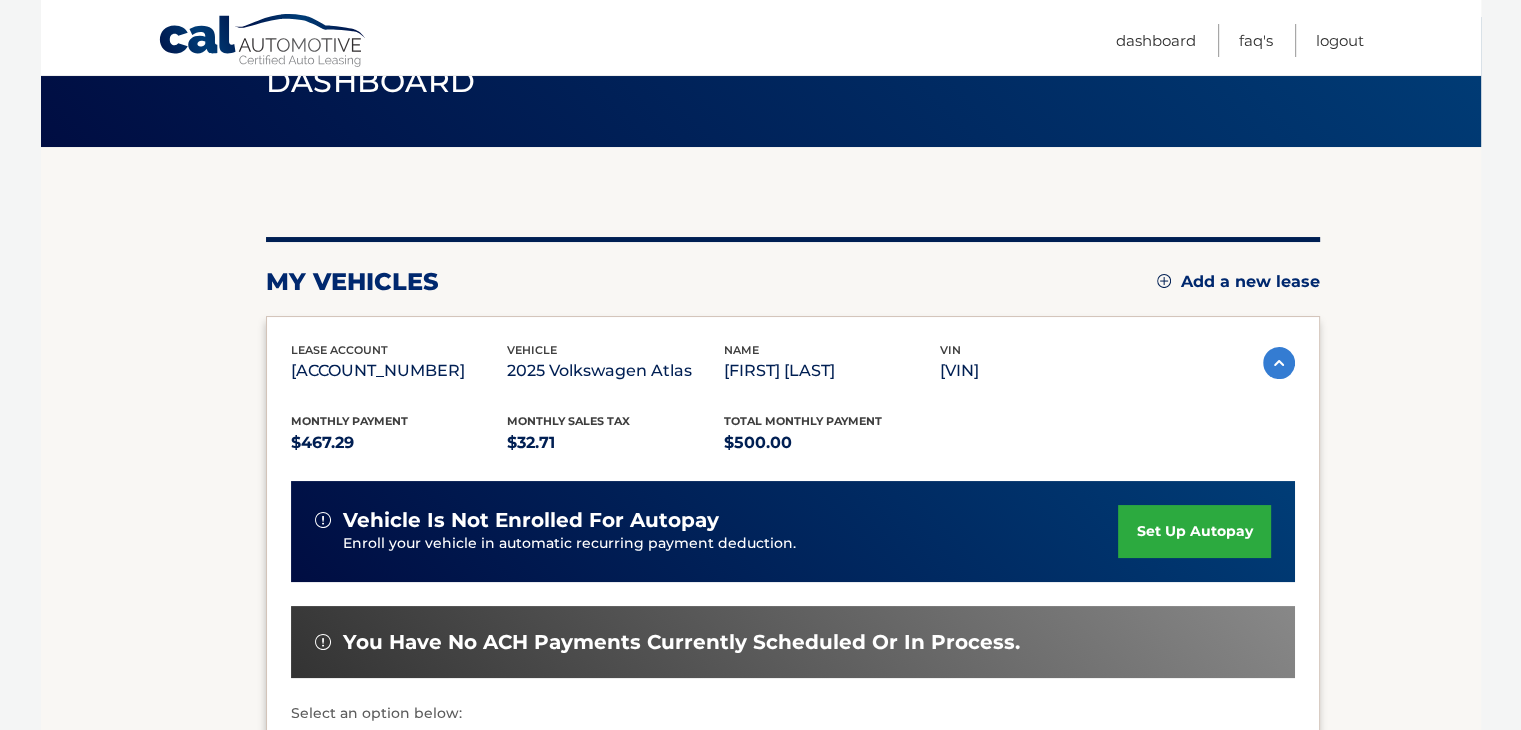 scroll, scrollTop: 99, scrollLeft: 0, axis: vertical 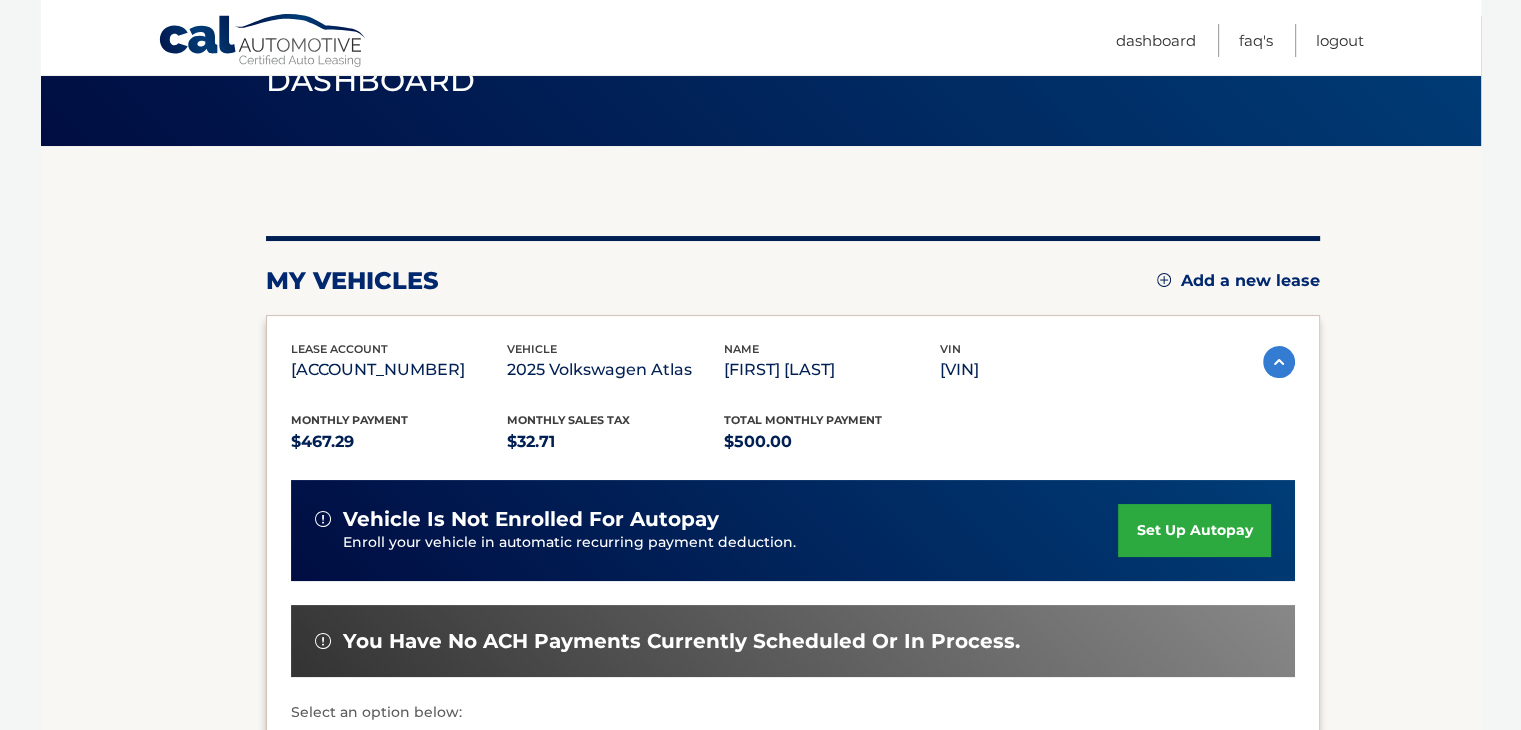 click on "set up autopay" at bounding box center [1194, 530] 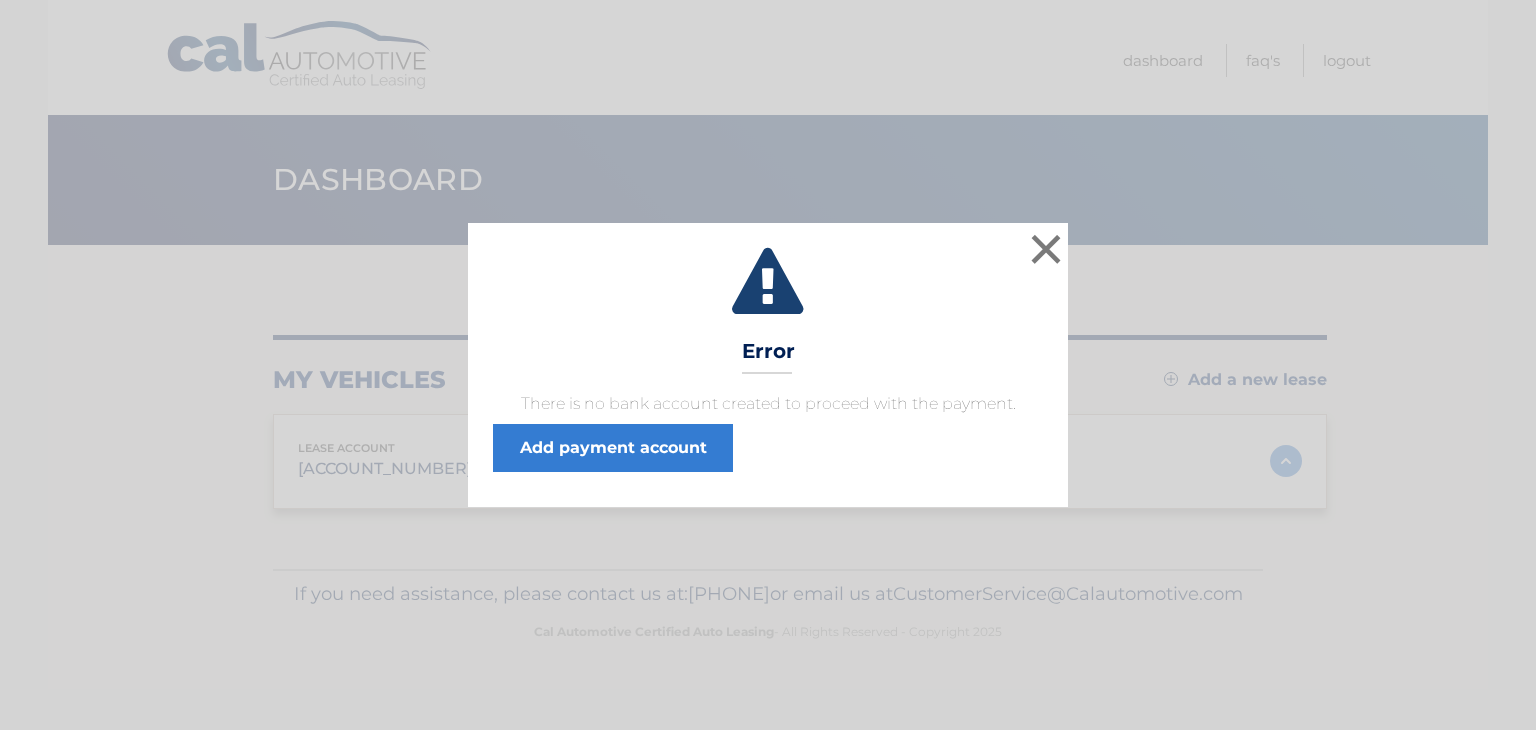 scroll, scrollTop: 0, scrollLeft: 0, axis: both 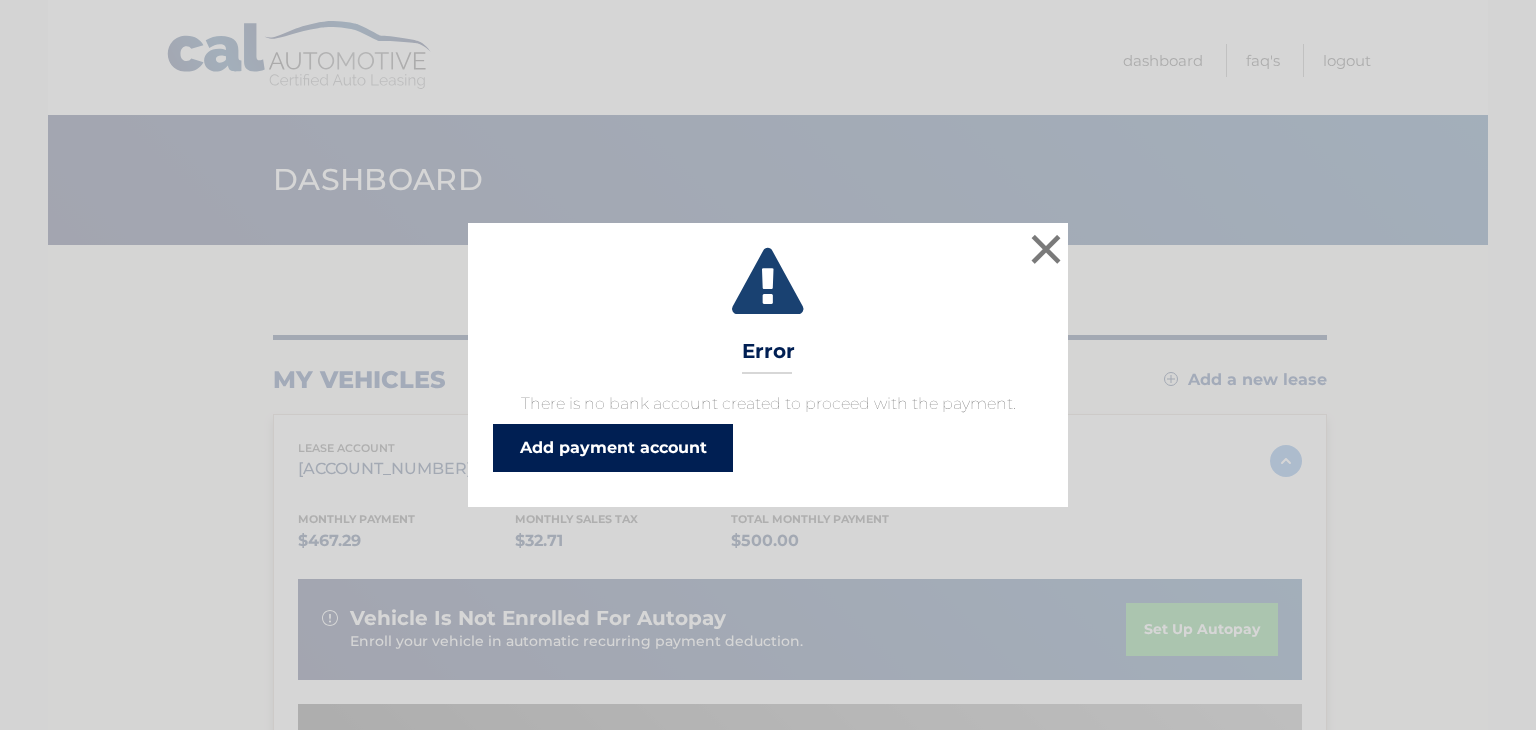 click on "Add payment account" at bounding box center [613, 448] 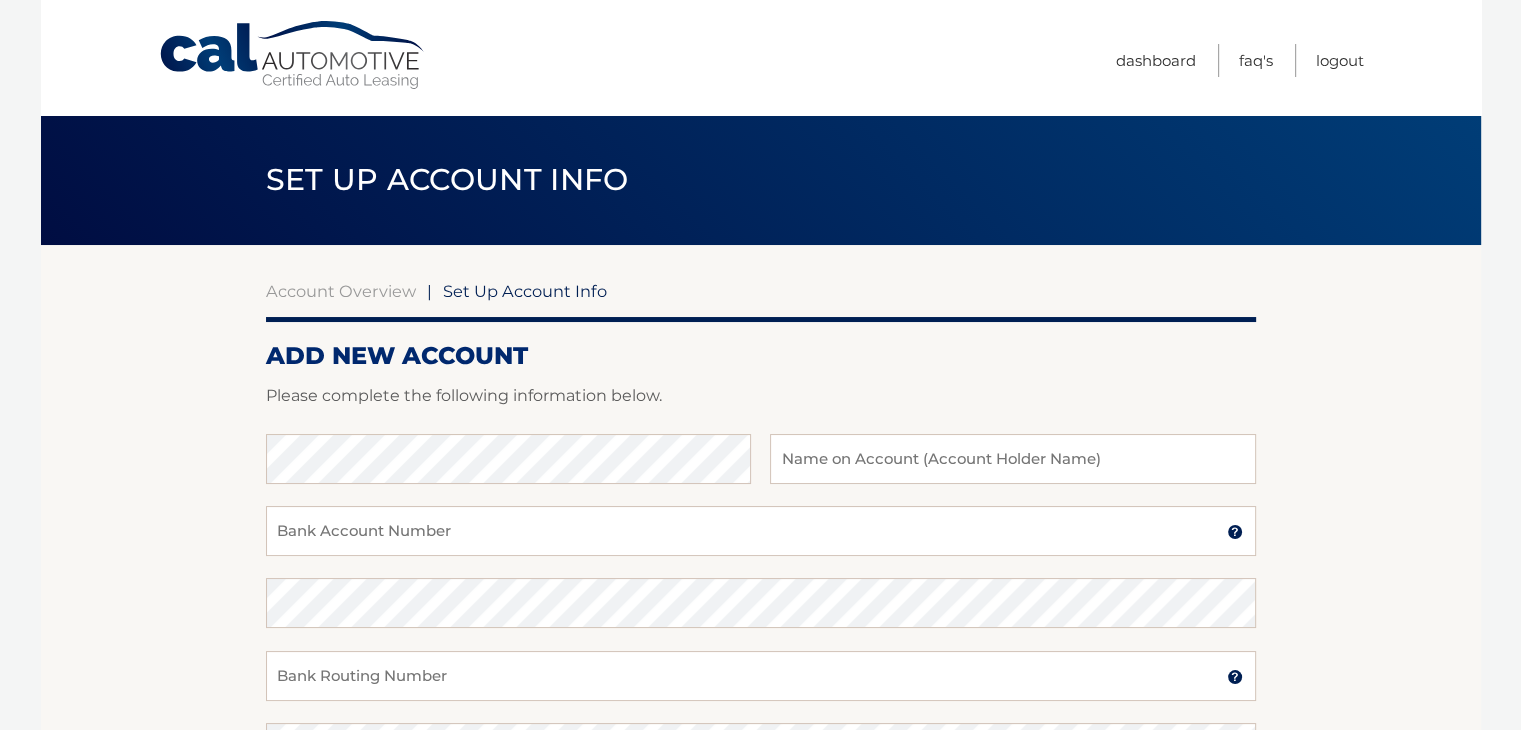 scroll, scrollTop: 6, scrollLeft: 0, axis: vertical 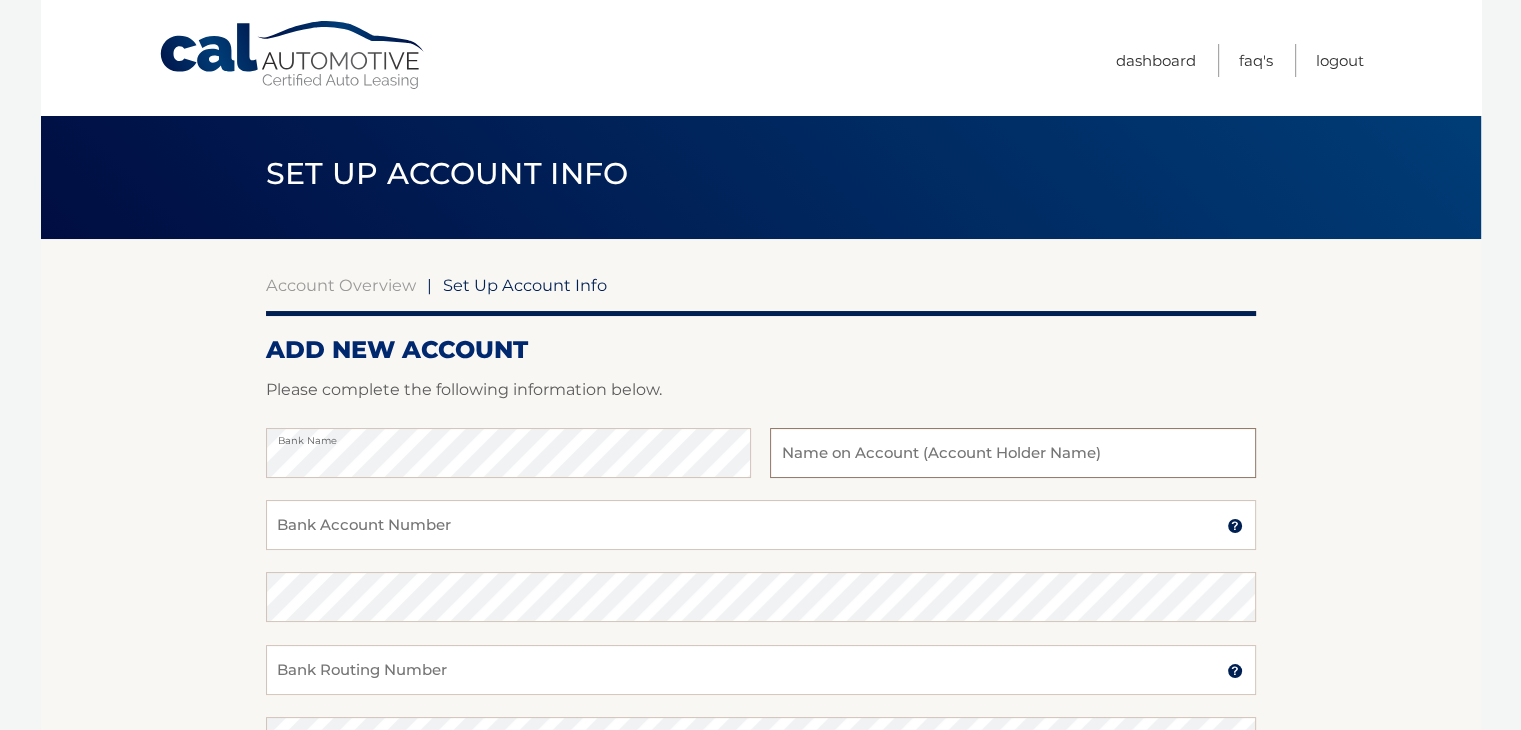click at bounding box center [1012, 453] 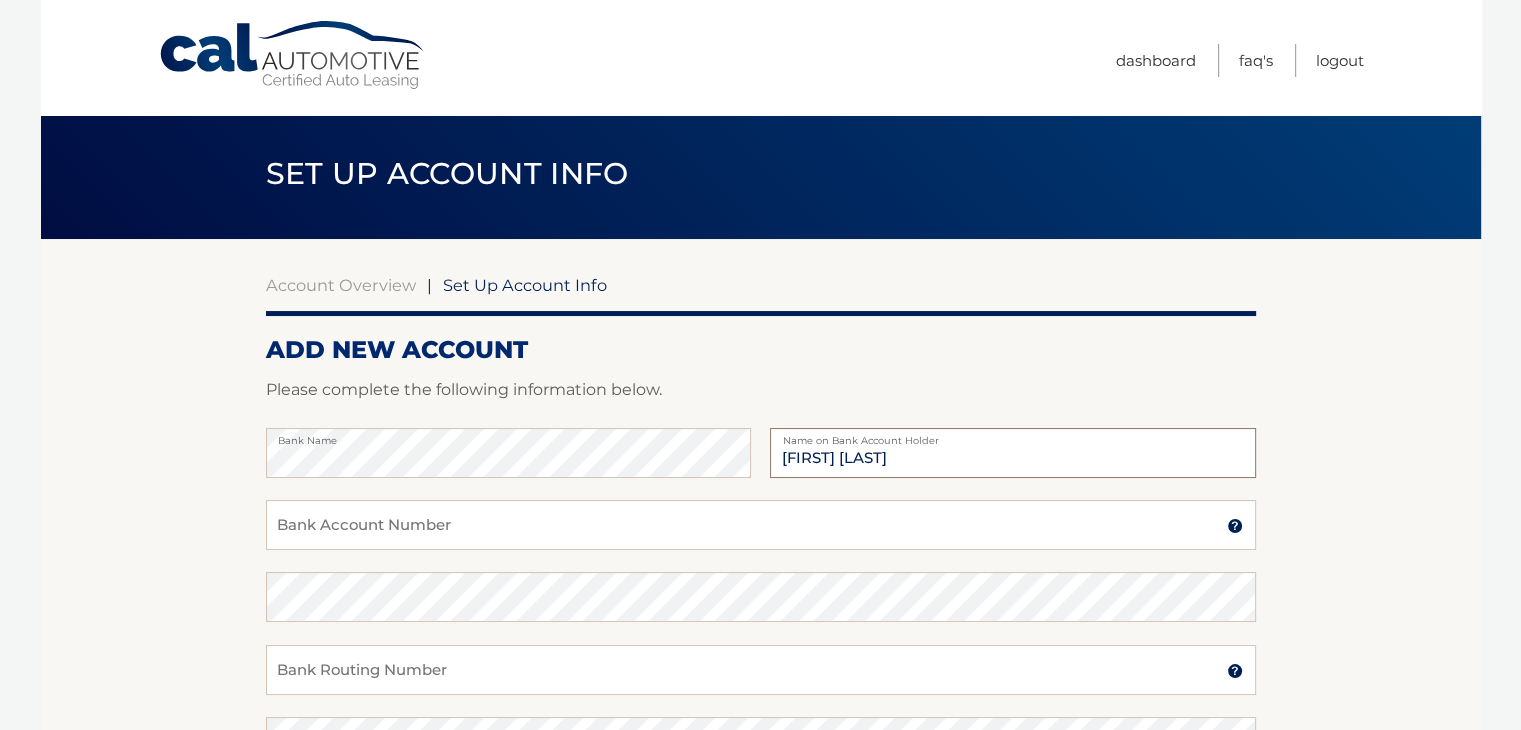 type on "Anu Joy" 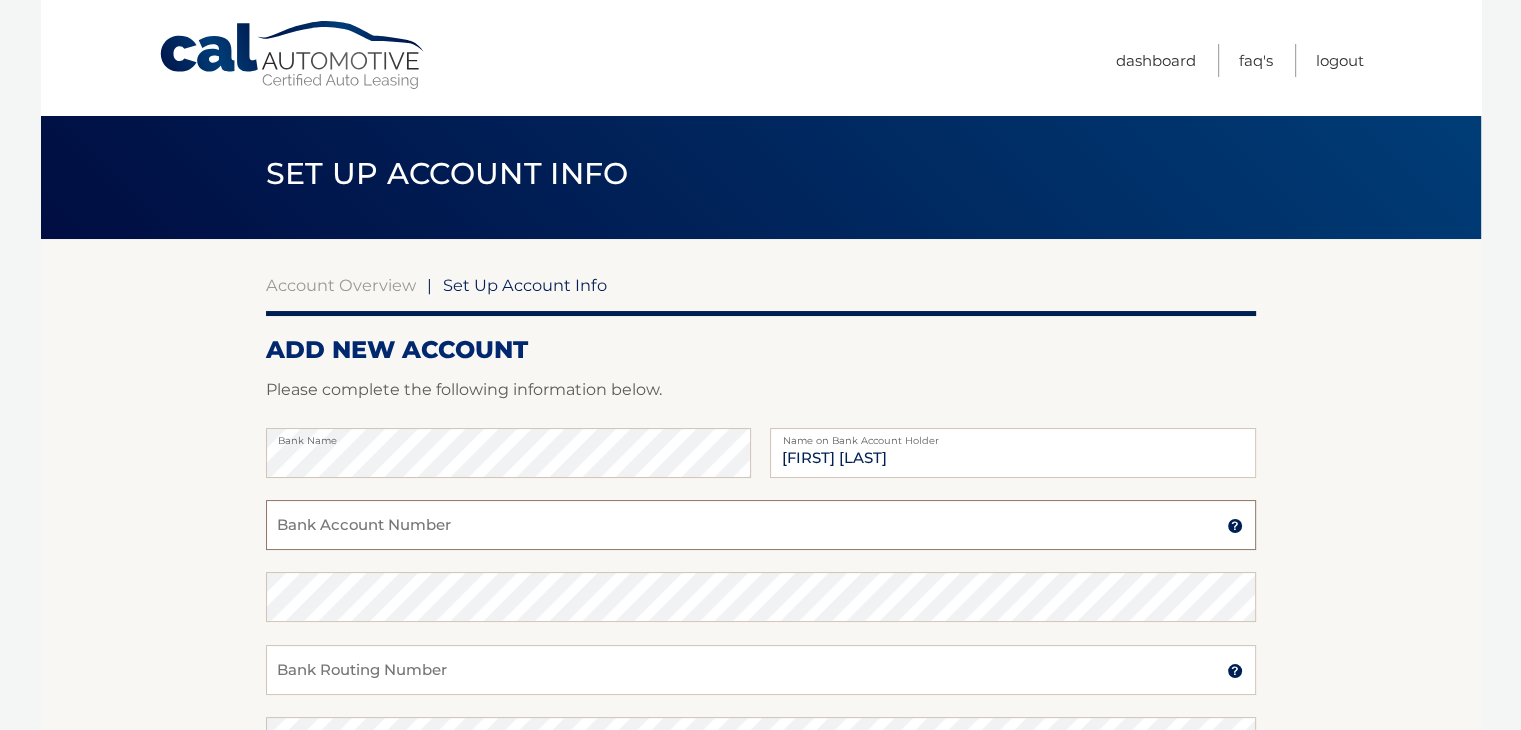 click on "Bank Account Number" at bounding box center [761, 525] 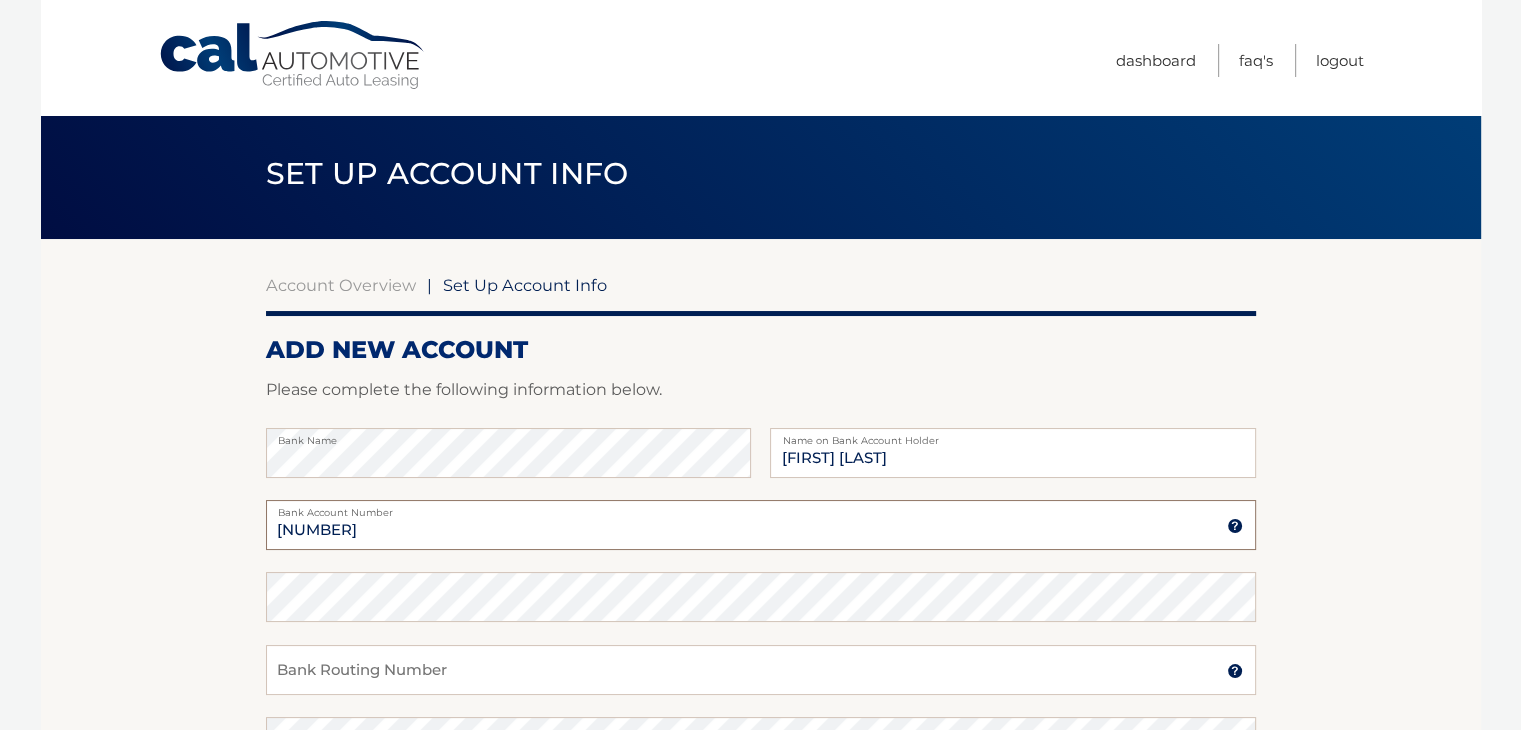 type on "005568547246" 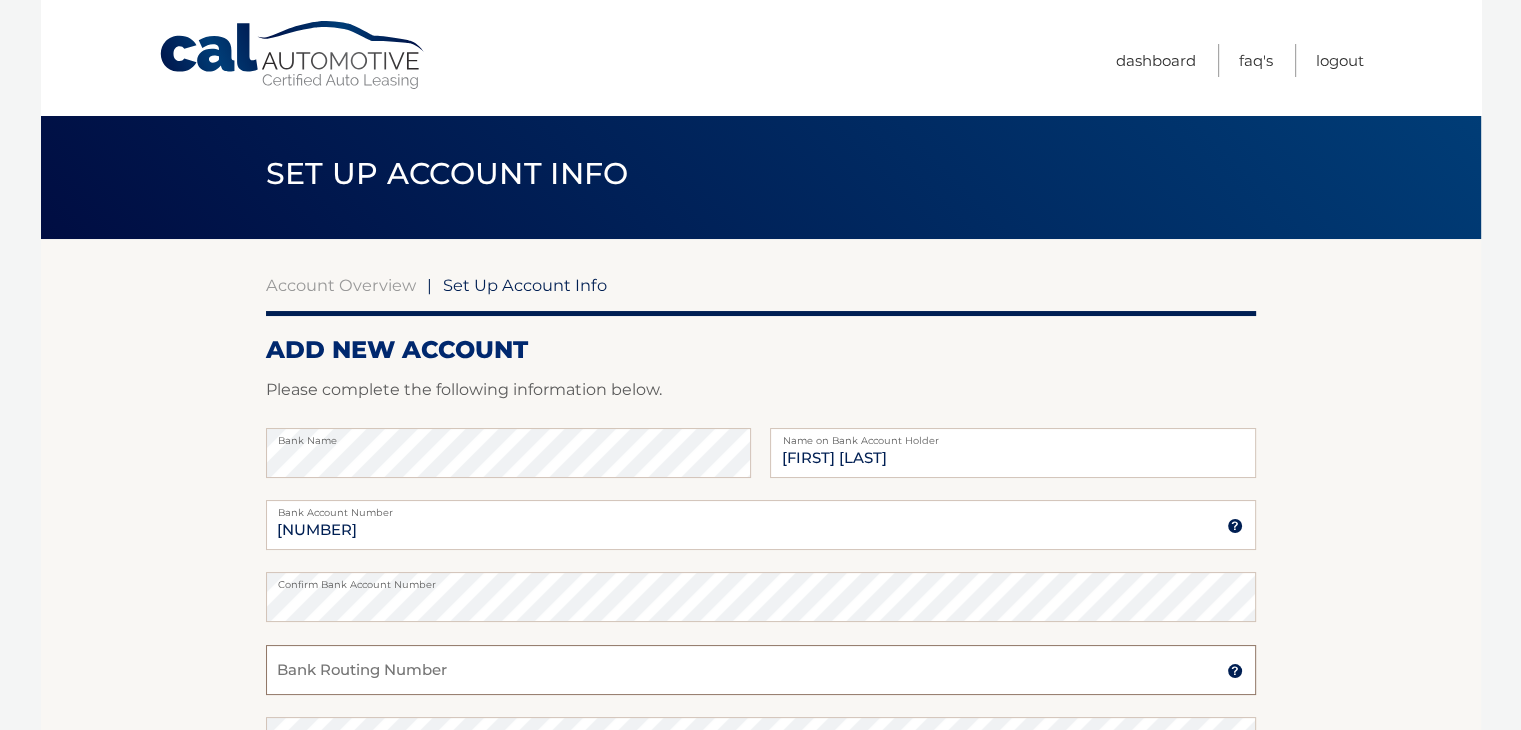 click on "Bank Routing Number" at bounding box center (761, 670) 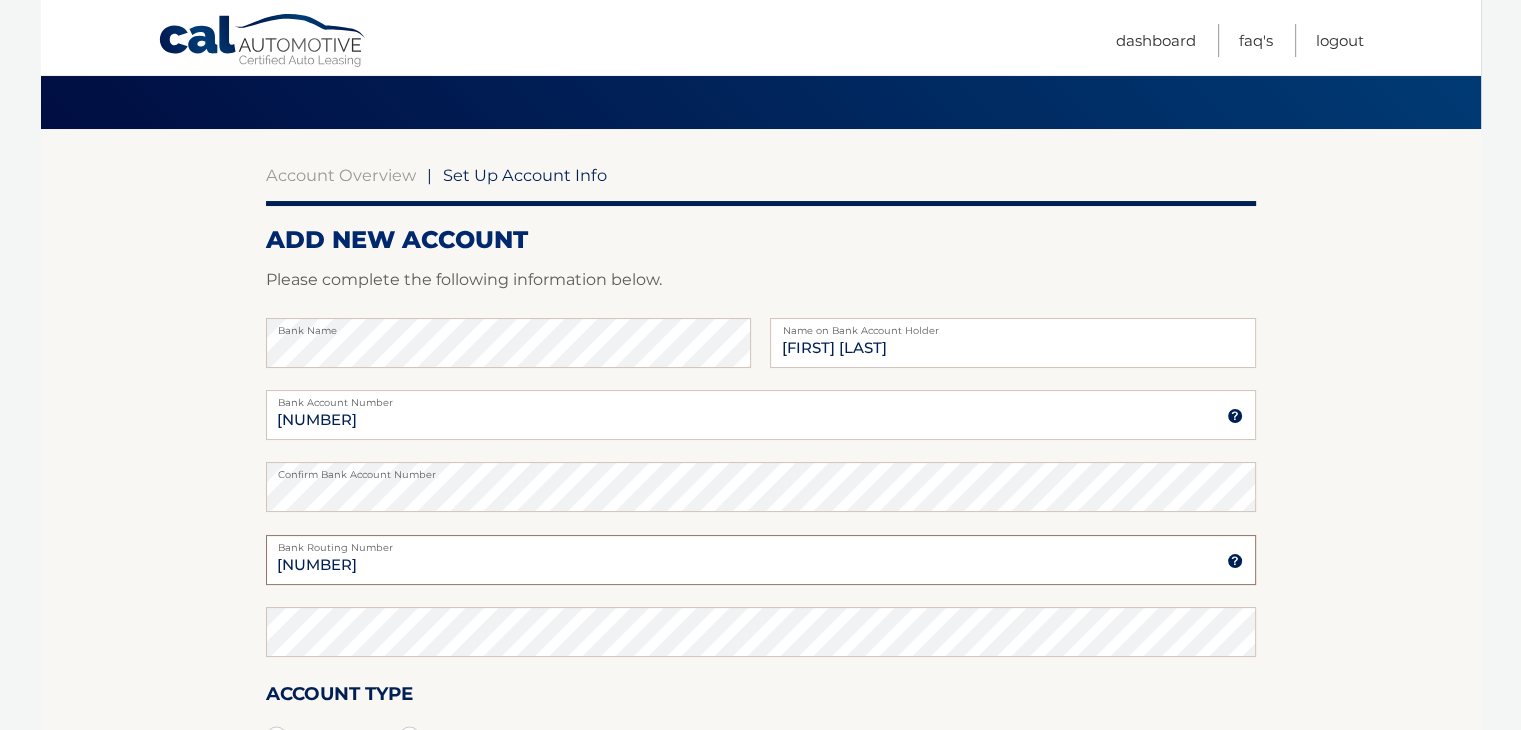 scroll, scrollTop: 116, scrollLeft: 0, axis: vertical 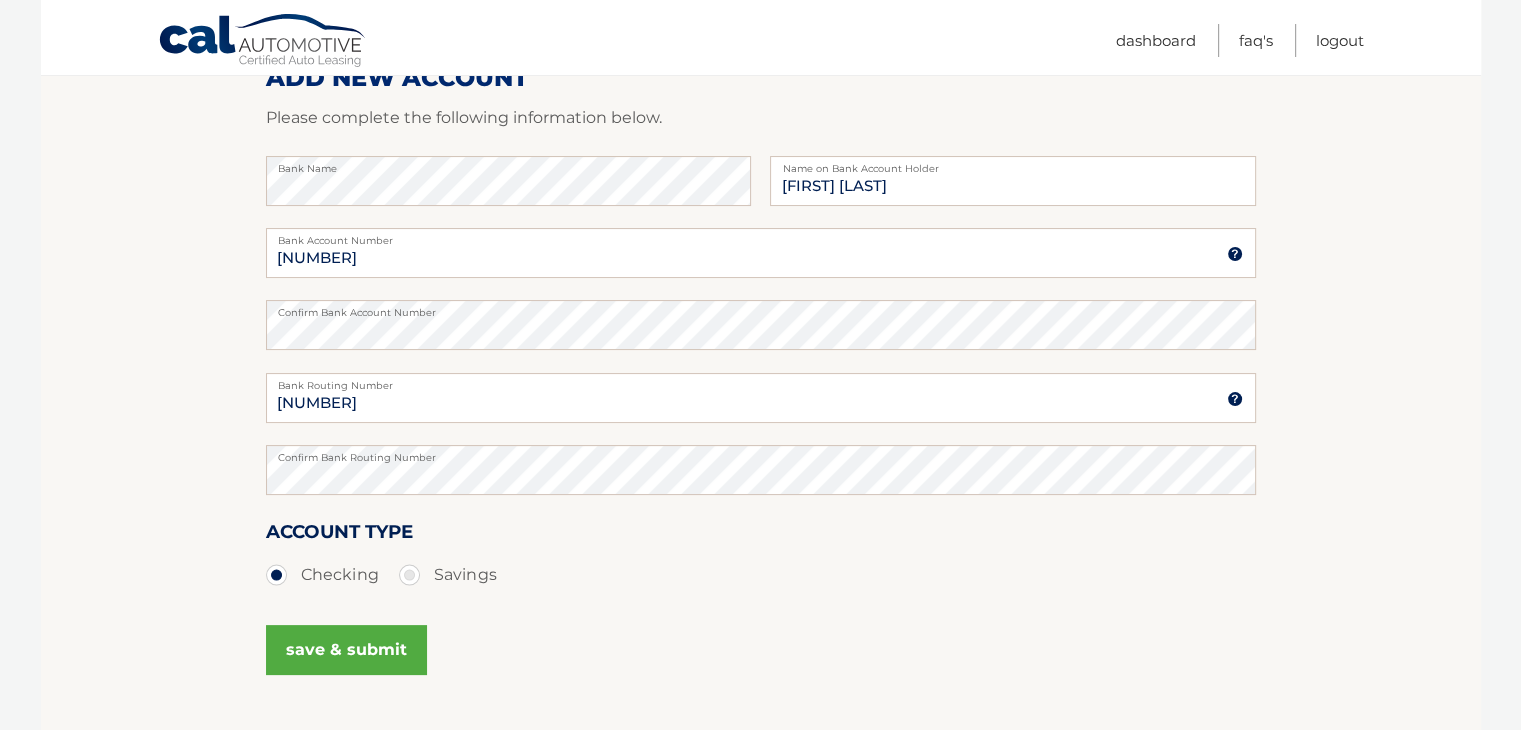 click on "Savings" at bounding box center [448, 575] 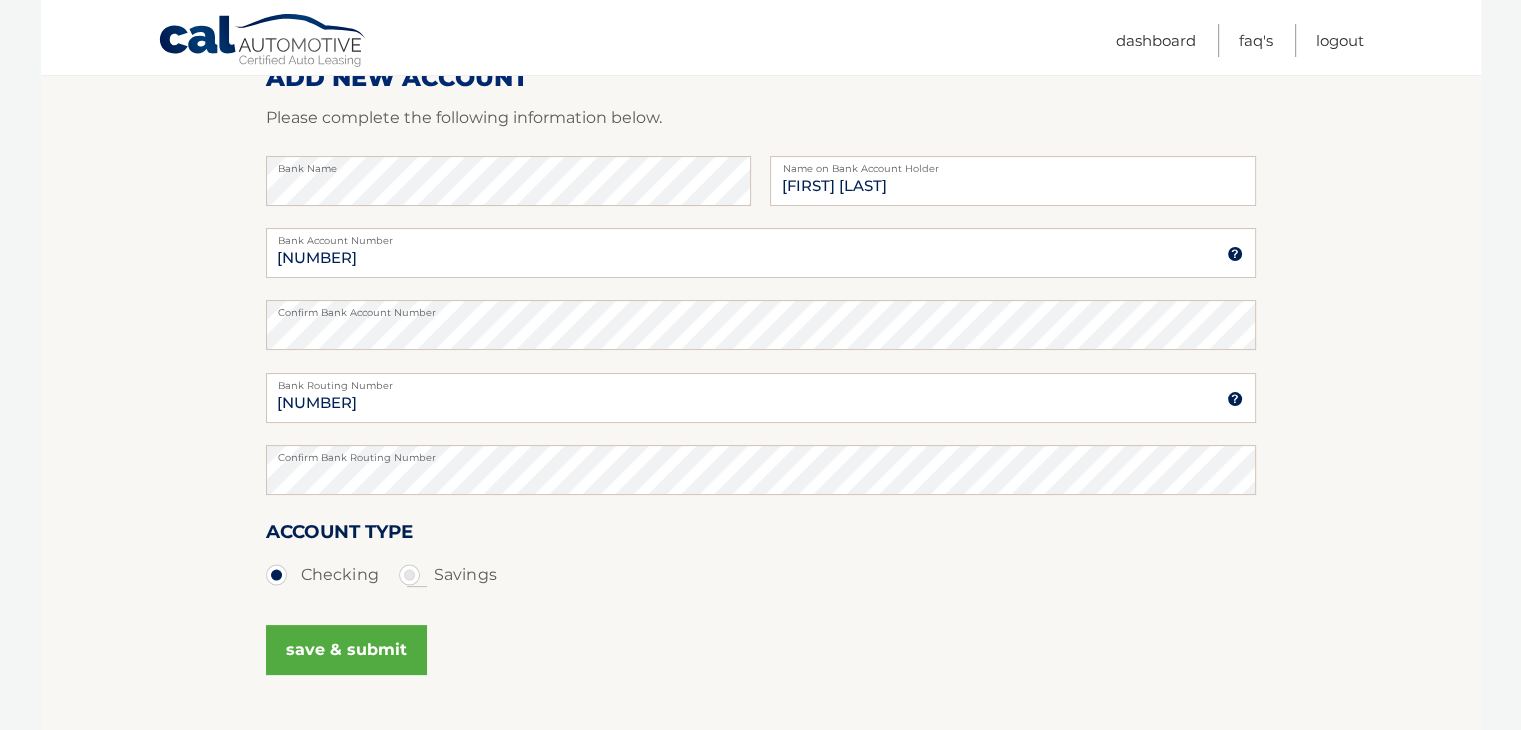 click on "Savings" at bounding box center [417, 571] 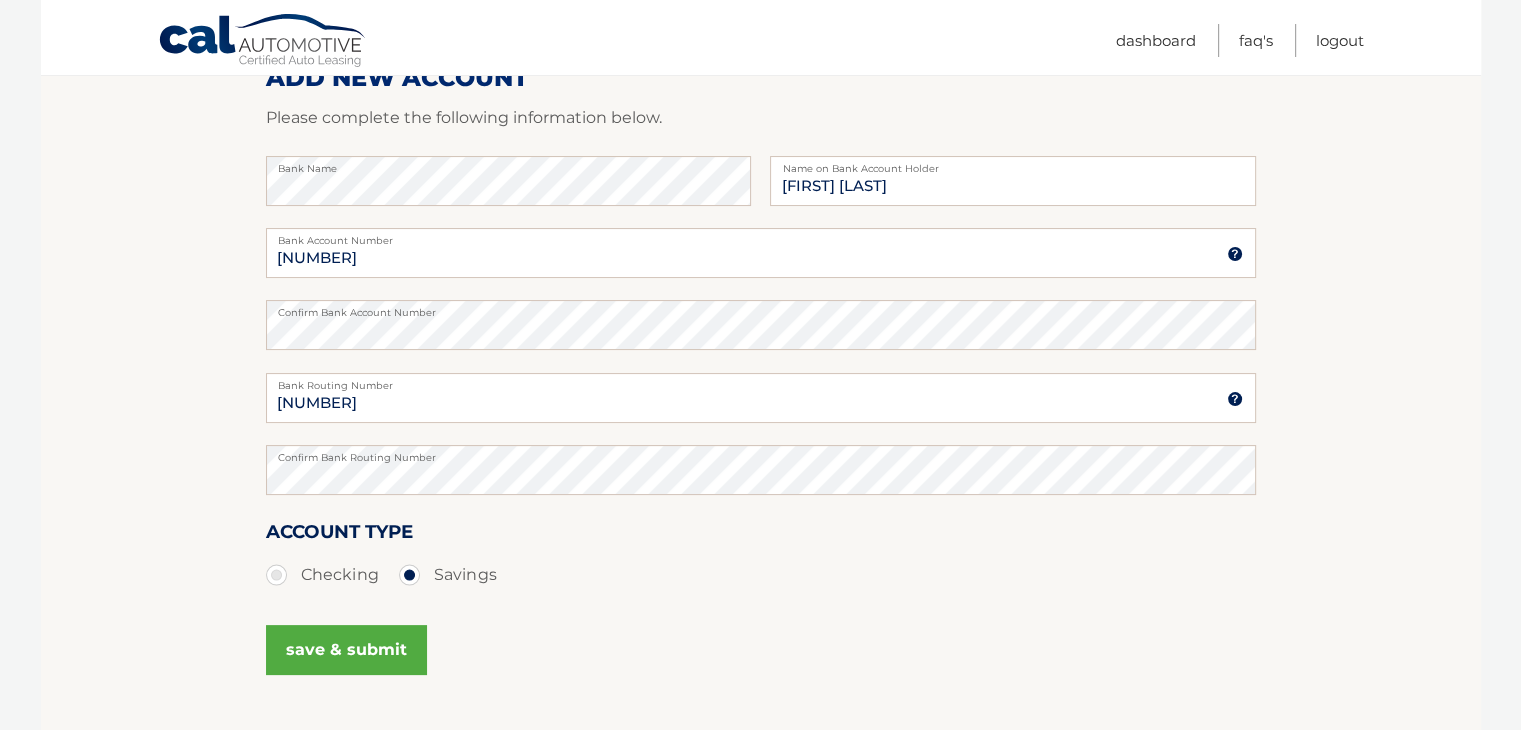 click on "save & submit" at bounding box center [346, 650] 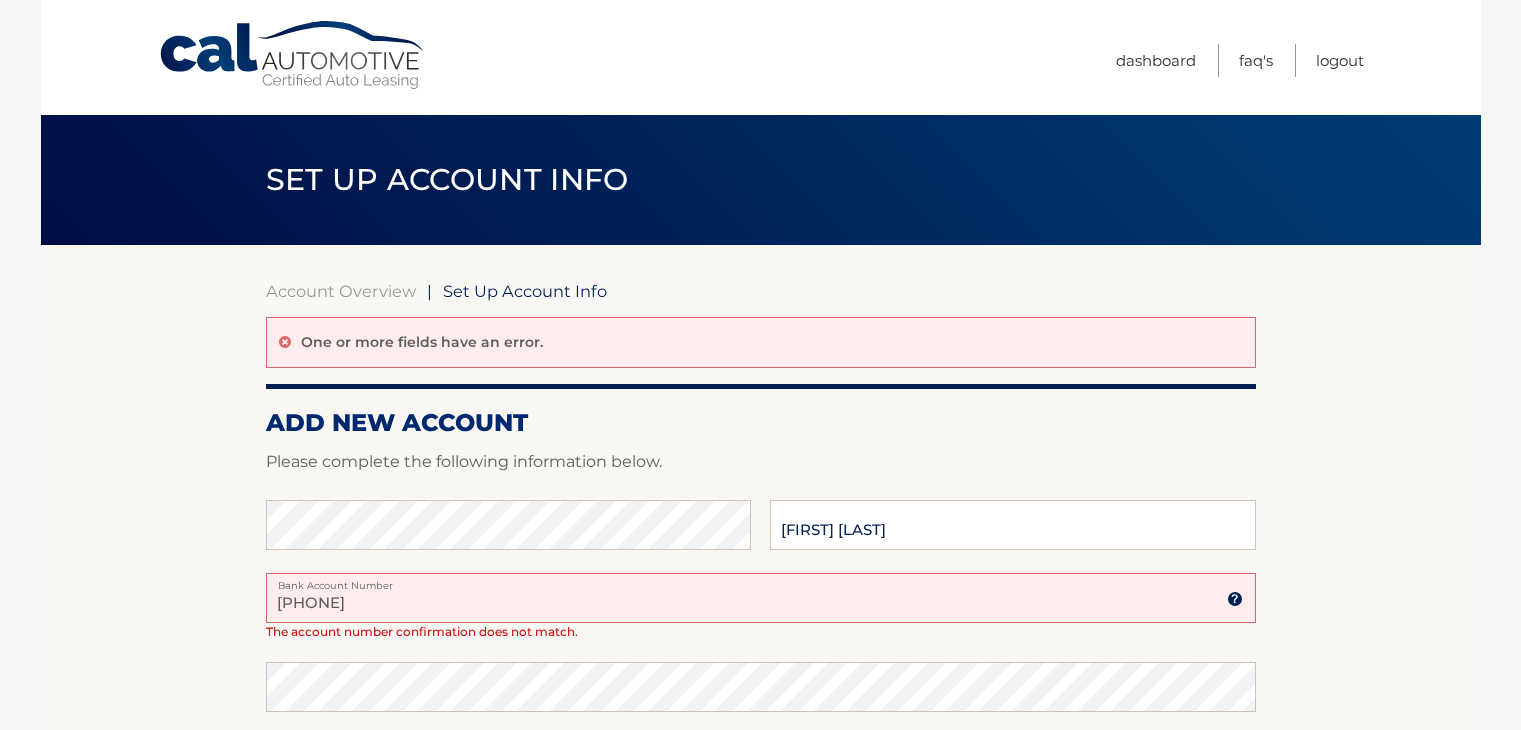 scroll, scrollTop: 0, scrollLeft: 0, axis: both 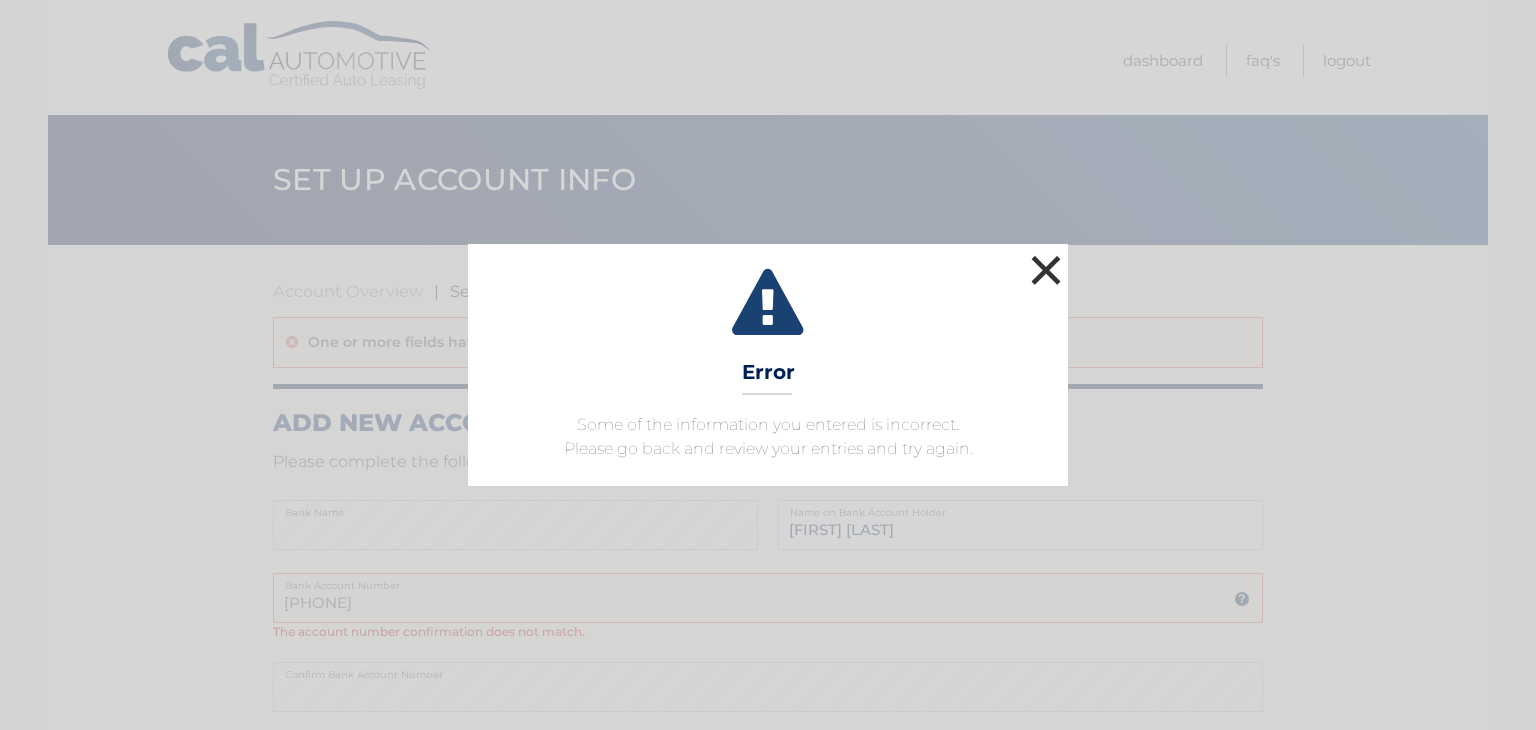 click on "×" at bounding box center (1046, 270) 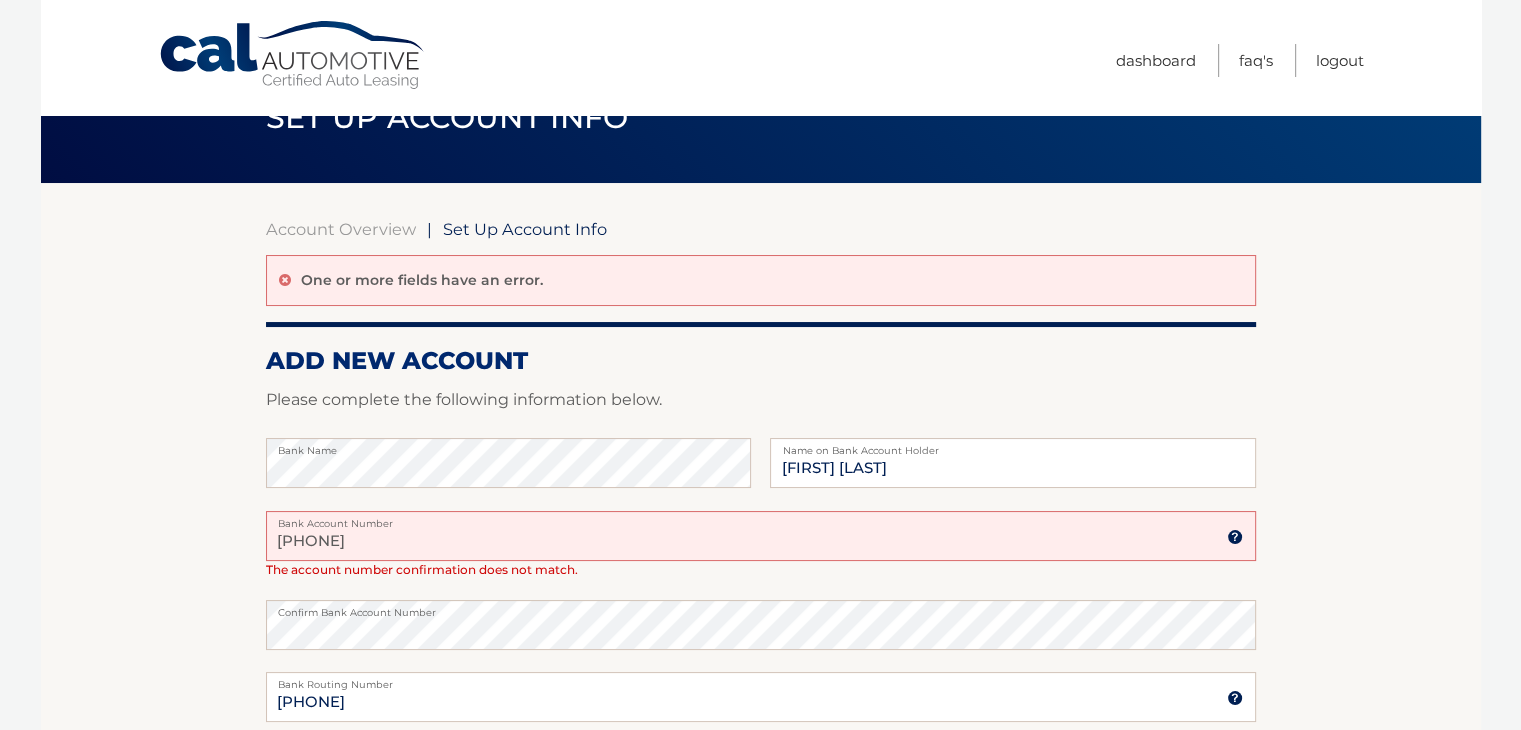 scroll, scrollTop: 64, scrollLeft: 0, axis: vertical 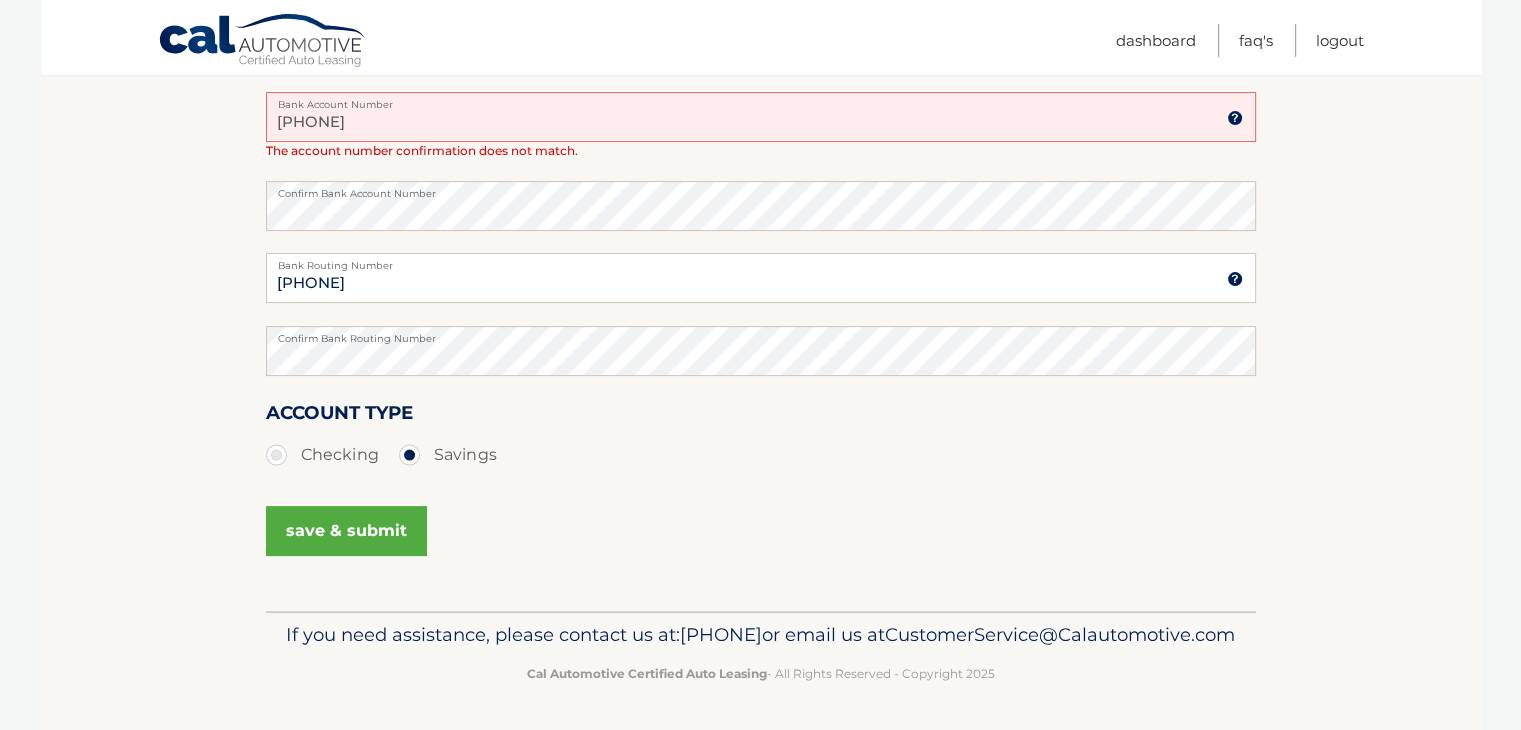 click on "save & submit" at bounding box center [346, 531] 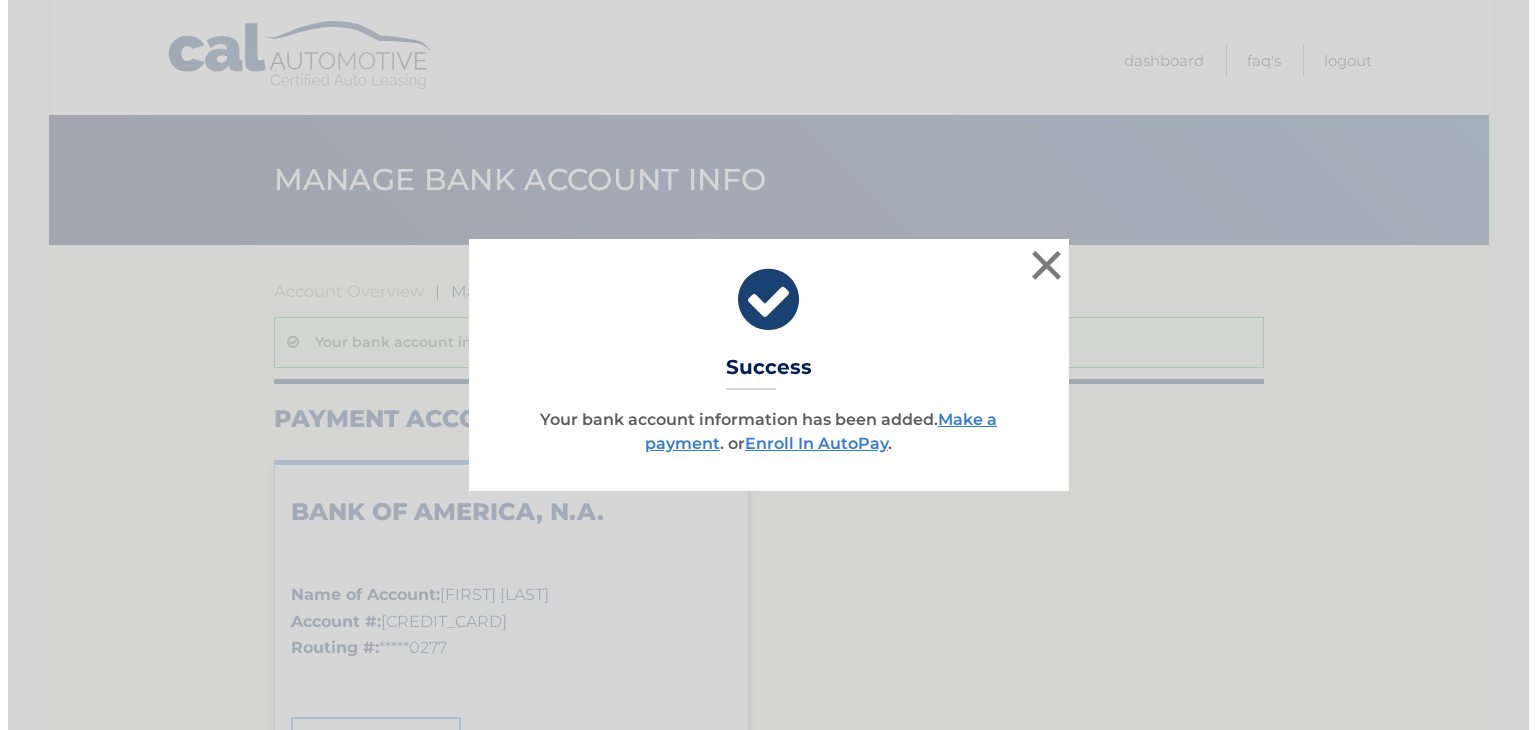 scroll, scrollTop: 0, scrollLeft: 0, axis: both 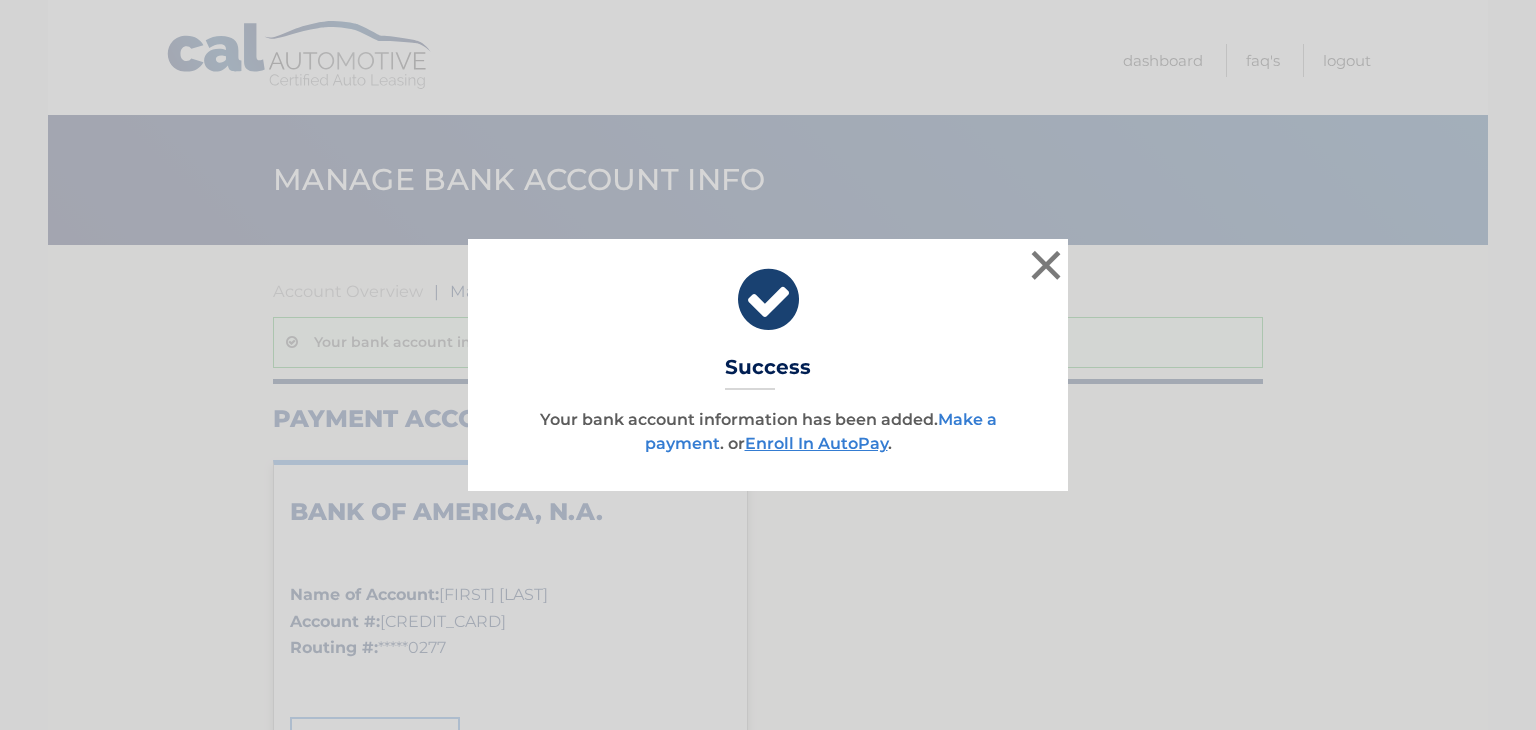click on "Make a payment" at bounding box center (821, 431) 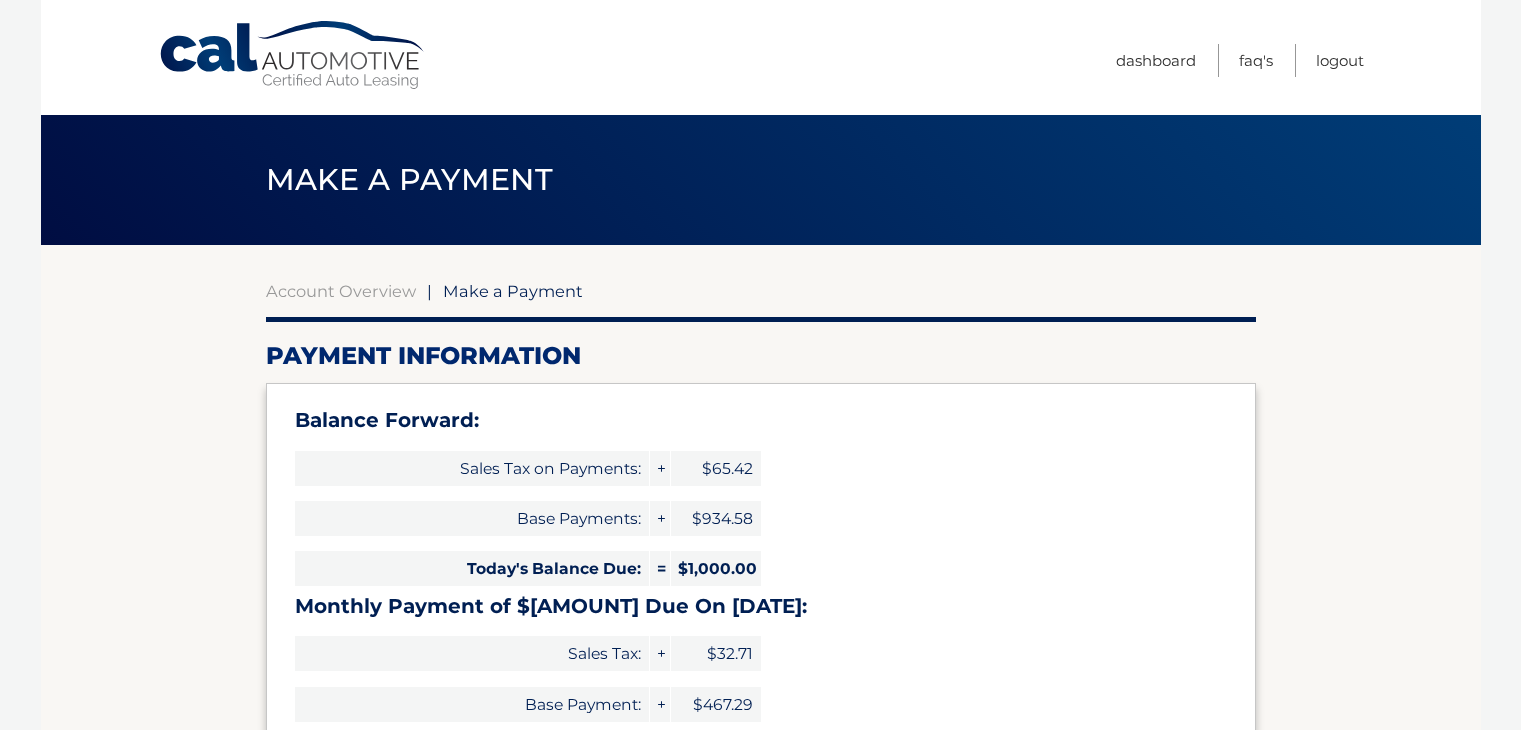 select on "ZjM3MTRkNmMtMDZhMS00MjhmLTgxM2ItNzQ1Y2MxNWYxN2Uy" 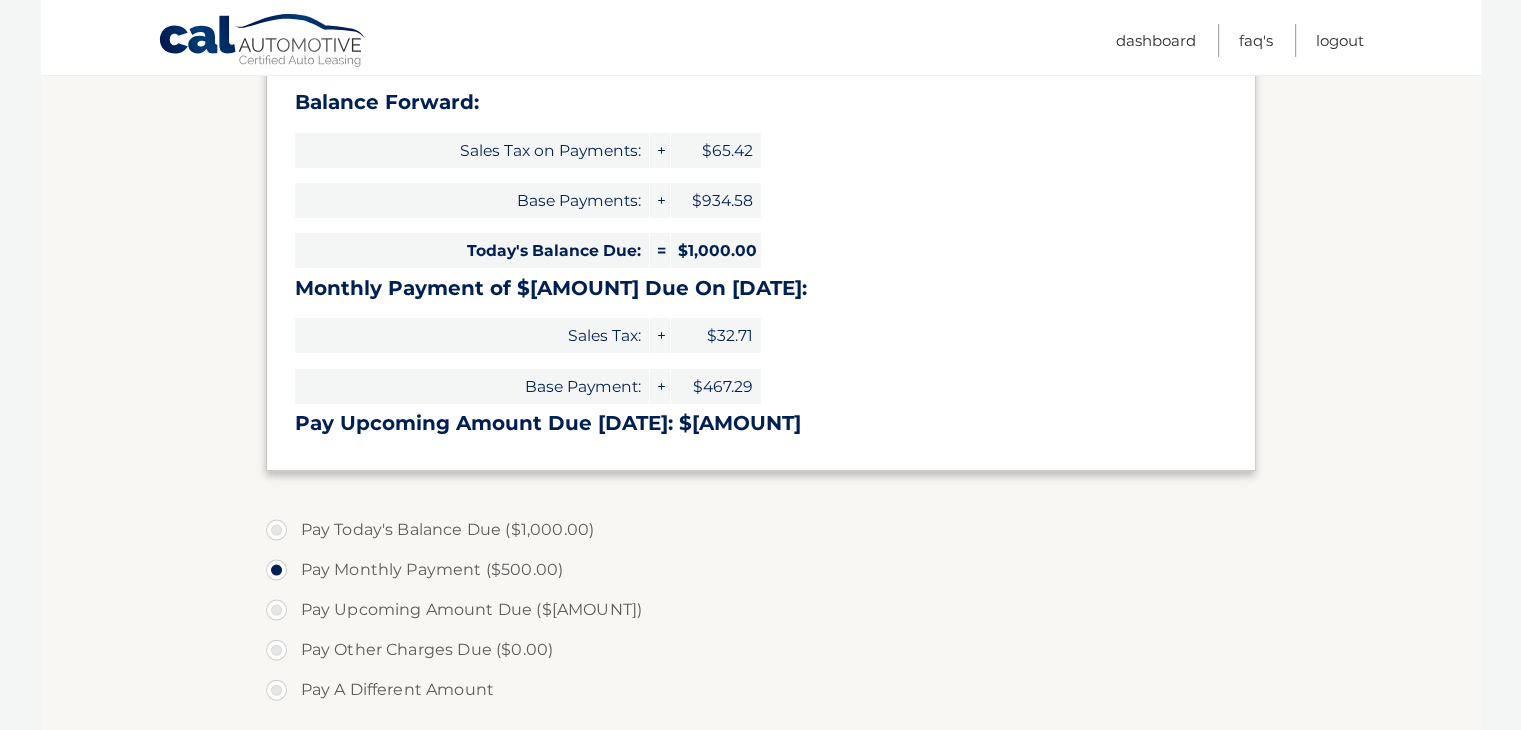 scroll, scrollTop: 319, scrollLeft: 0, axis: vertical 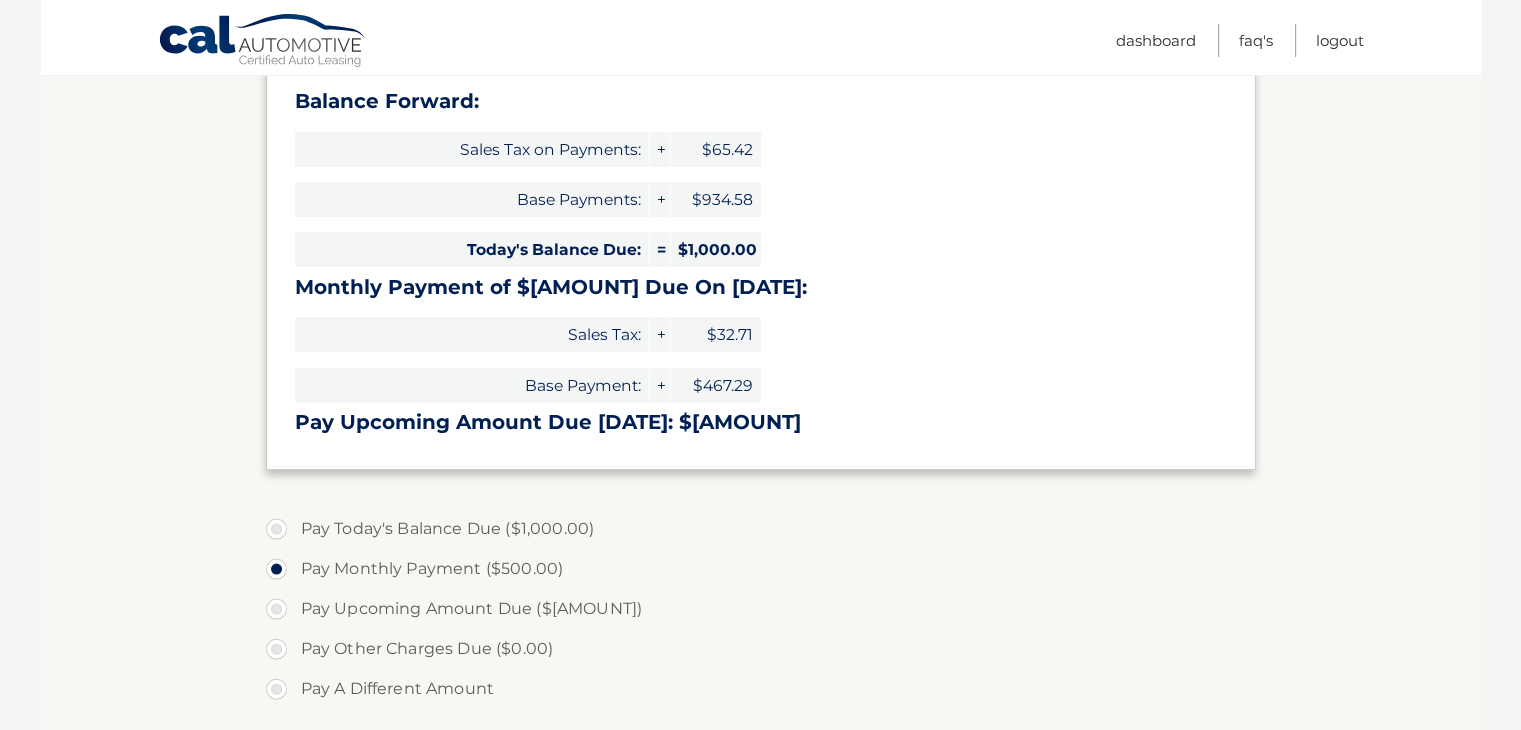 click on "Pay Today's Balance Due ($1,000.00)" at bounding box center (761, 529) 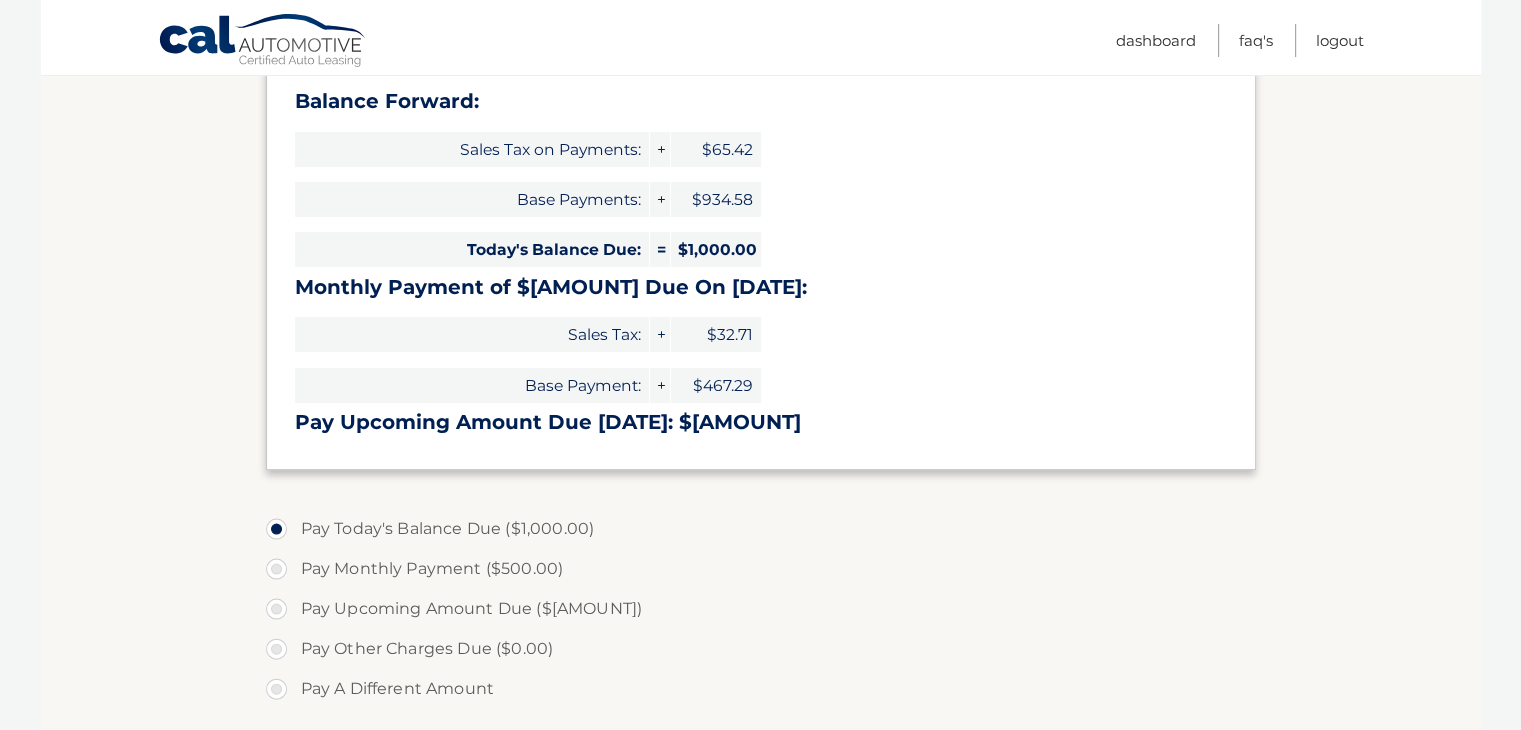 type on "1000.00" 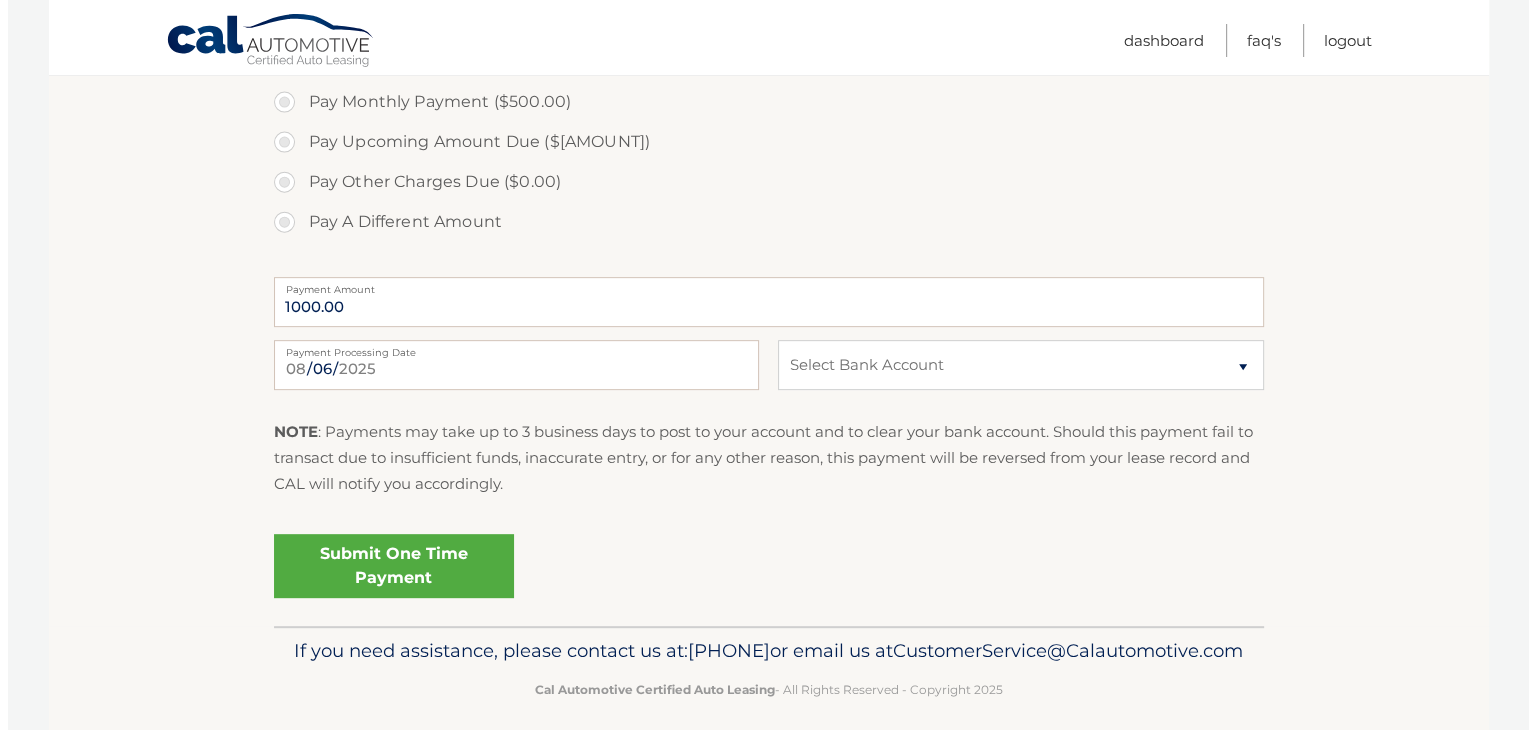 scroll, scrollTop: 788, scrollLeft: 0, axis: vertical 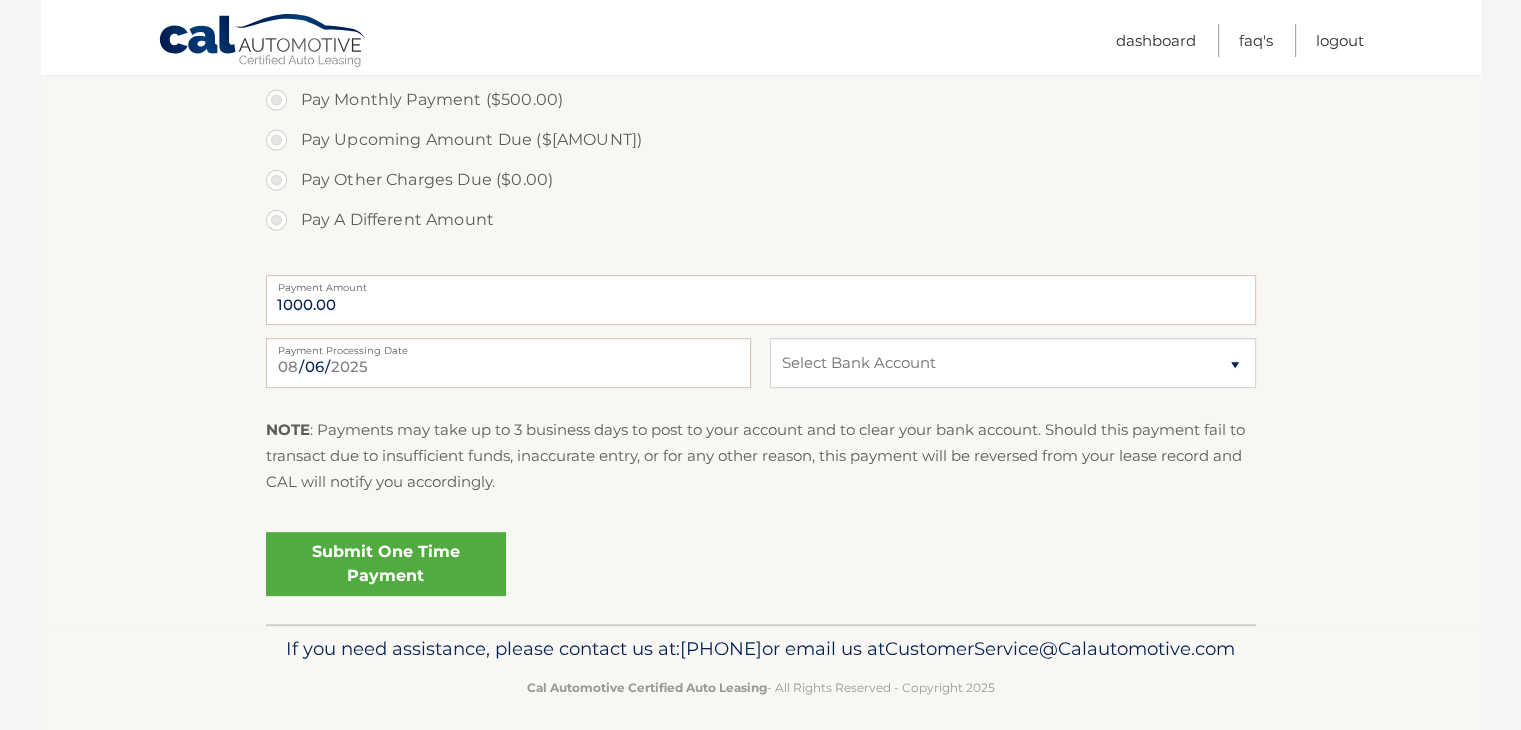 click on "Submit One Time Payment" at bounding box center (386, 564) 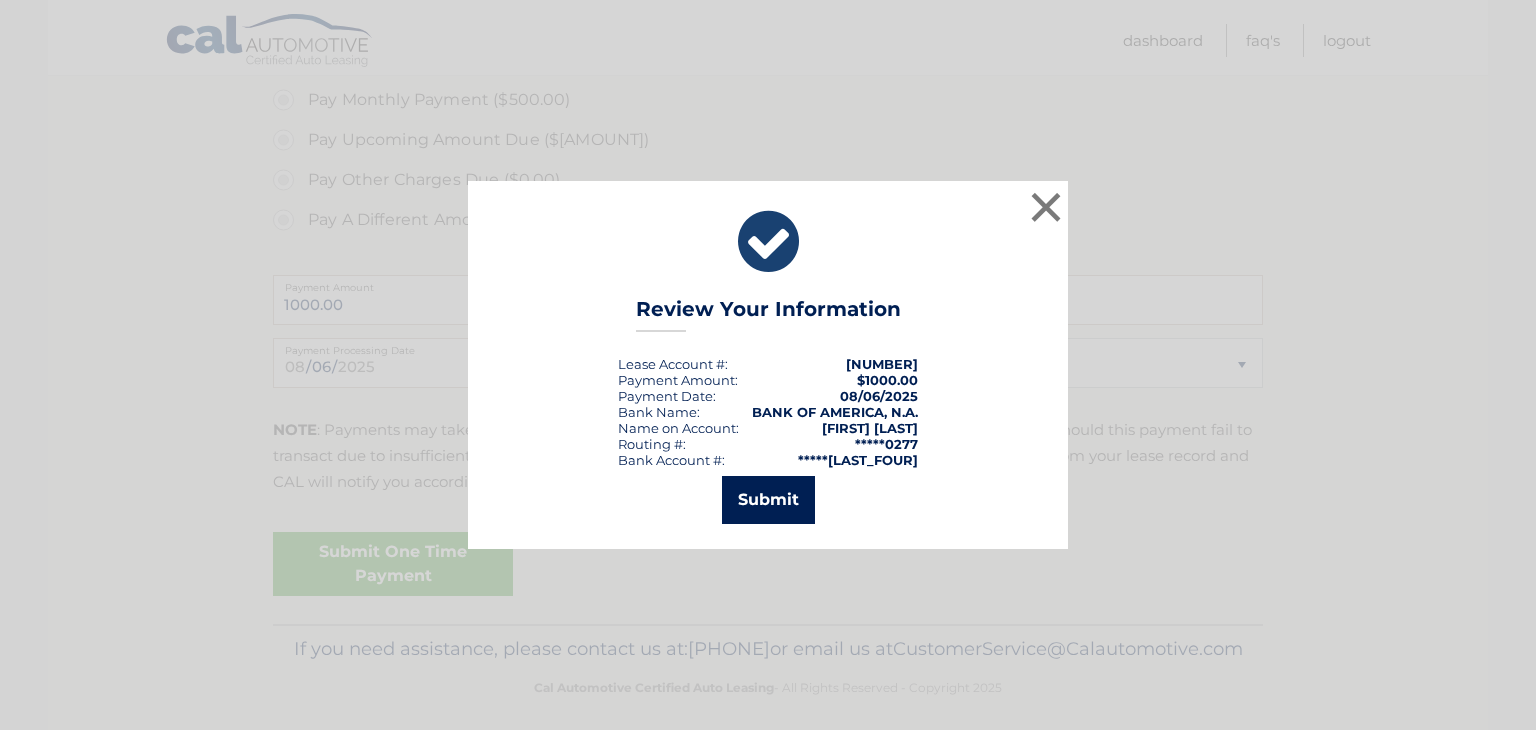 click on "Submit" at bounding box center [768, 500] 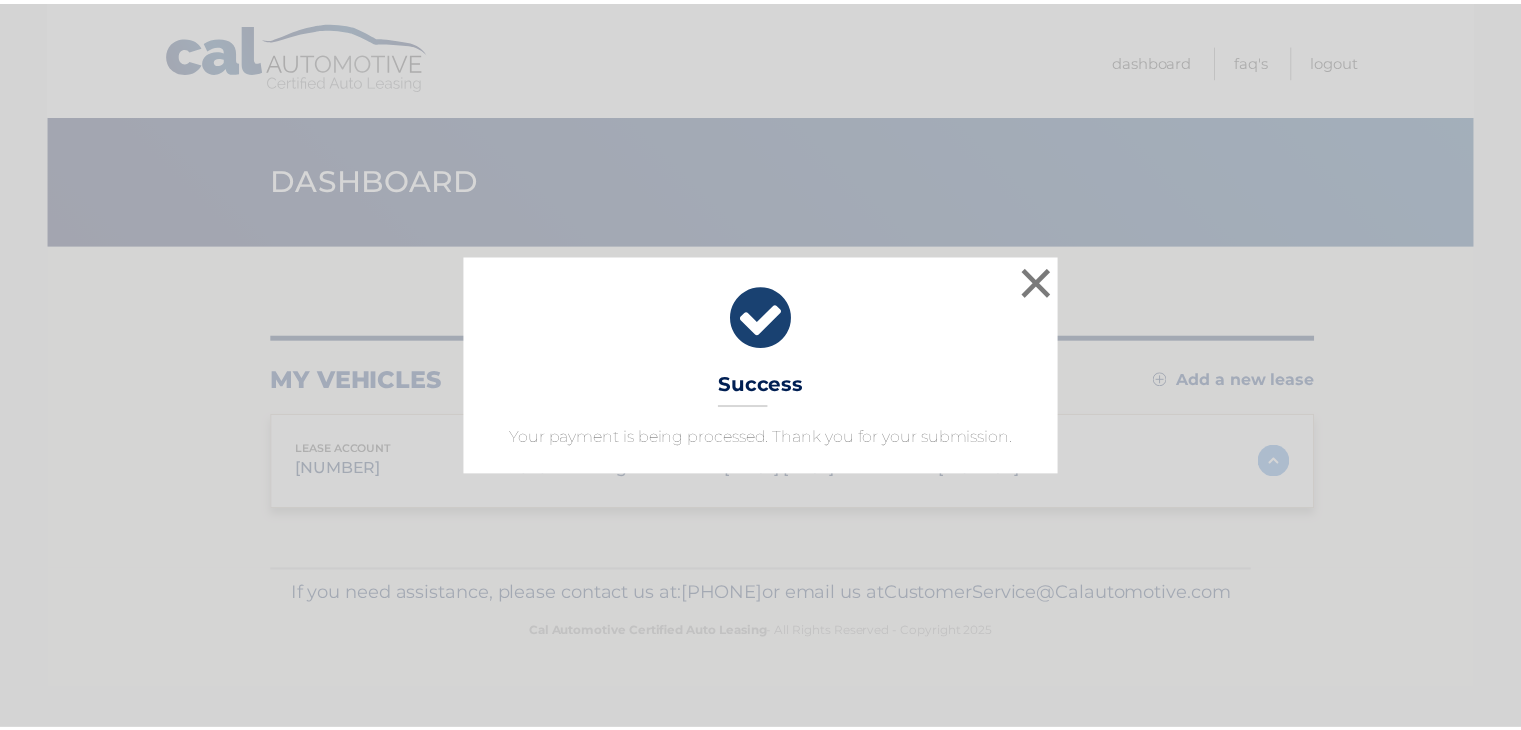 scroll, scrollTop: 0, scrollLeft: 0, axis: both 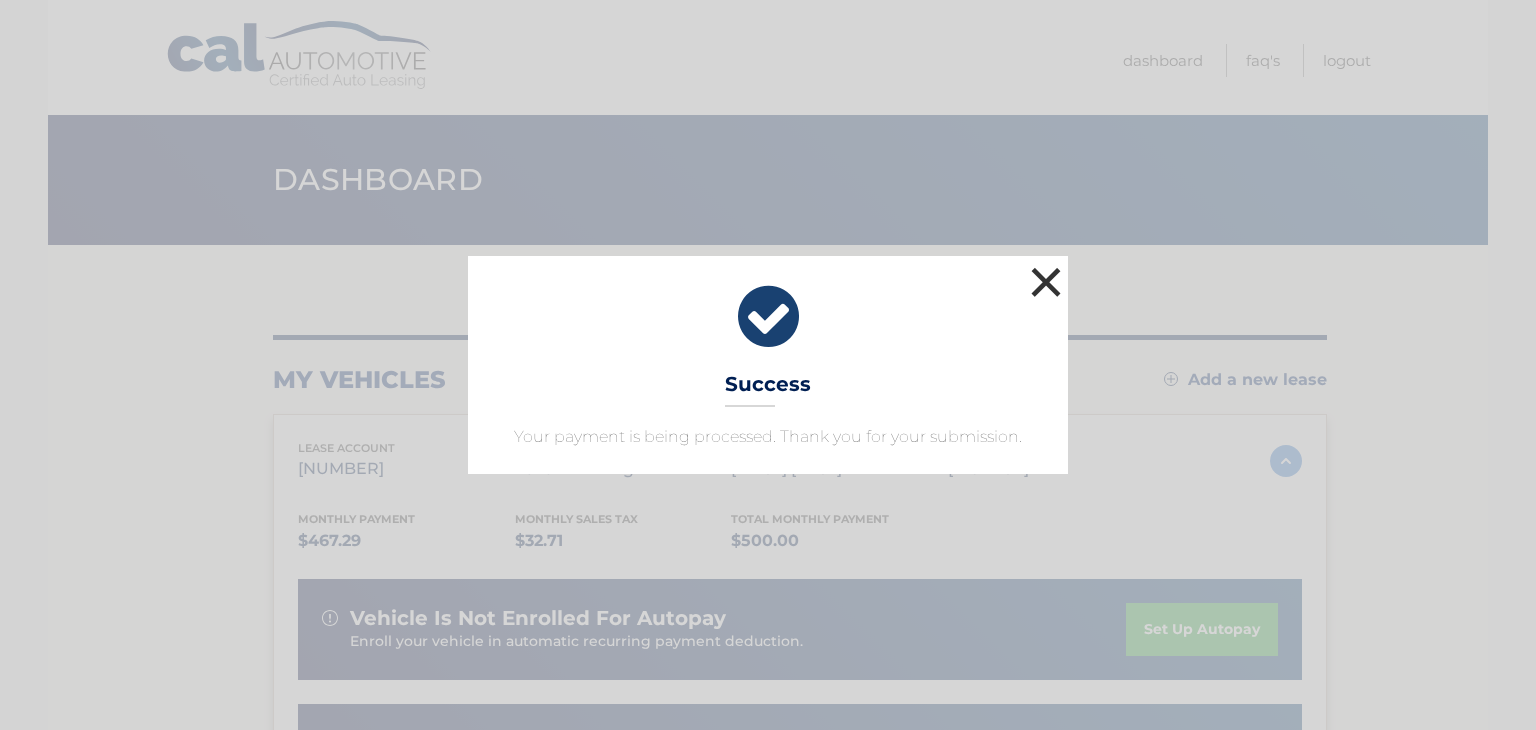 click on "×" at bounding box center (1046, 282) 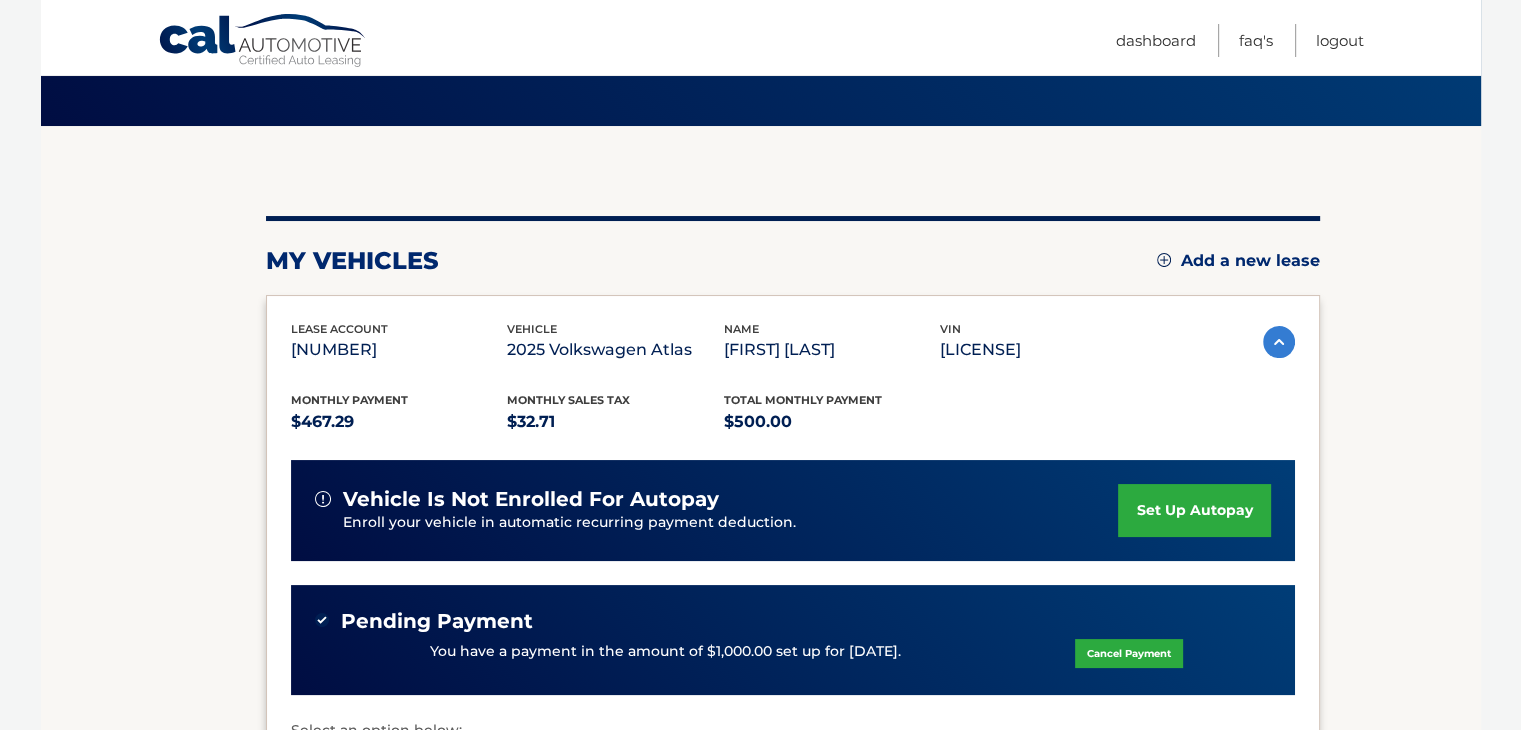 scroll, scrollTop: 120, scrollLeft: 0, axis: vertical 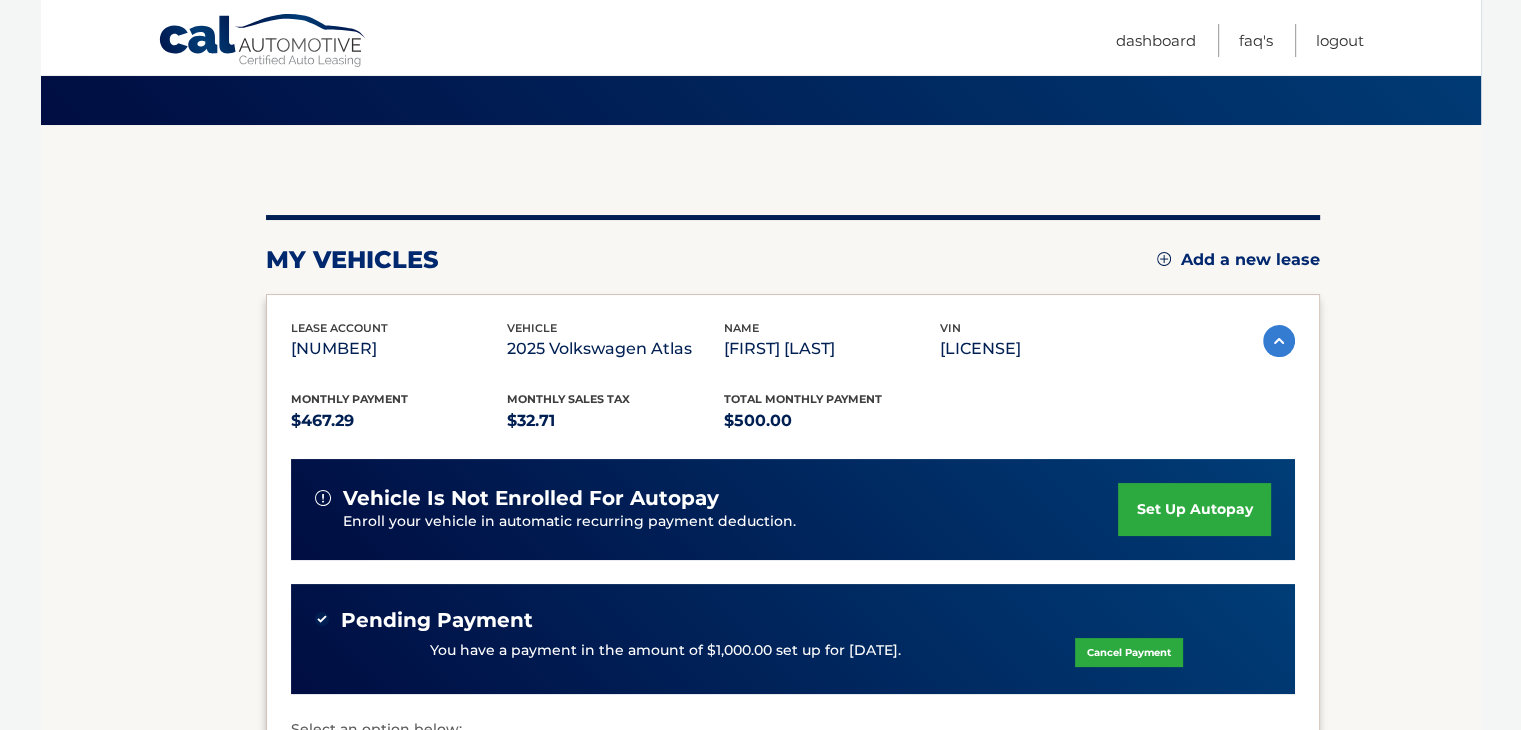 click on "set up autopay" at bounding box center (1194, 509) 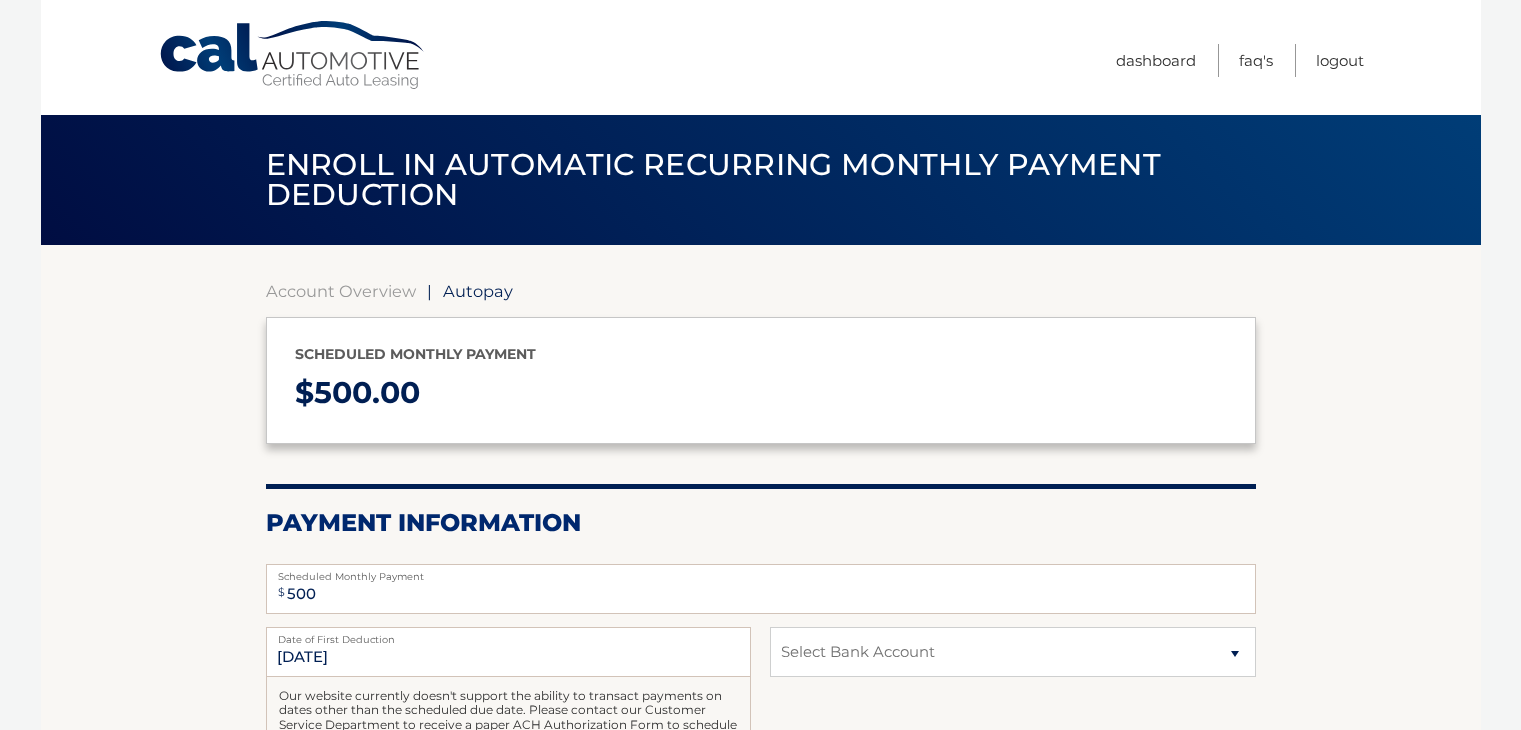 select on "[UUID]" 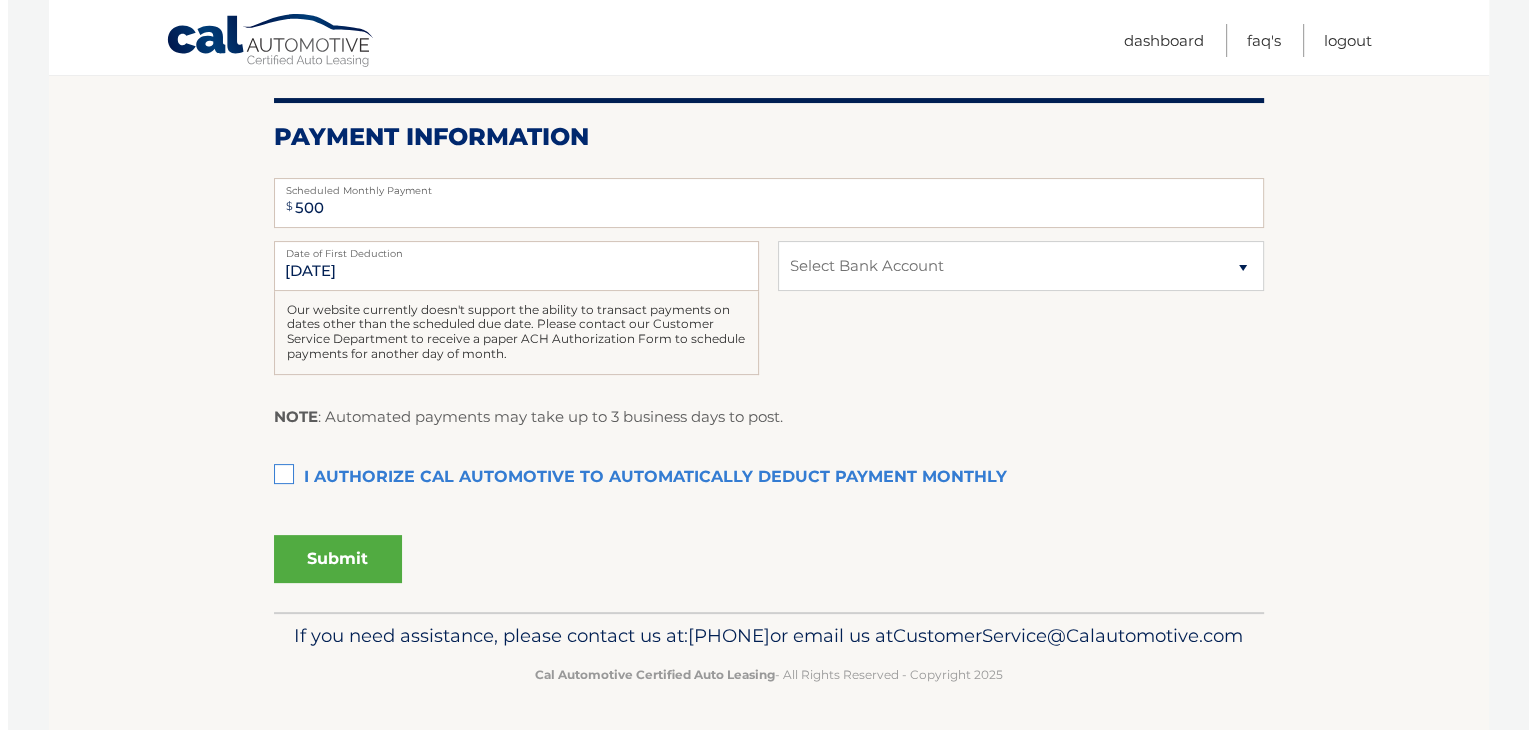 scroll, scrollTop: 387, scrollLeft: 0, axis: vertical 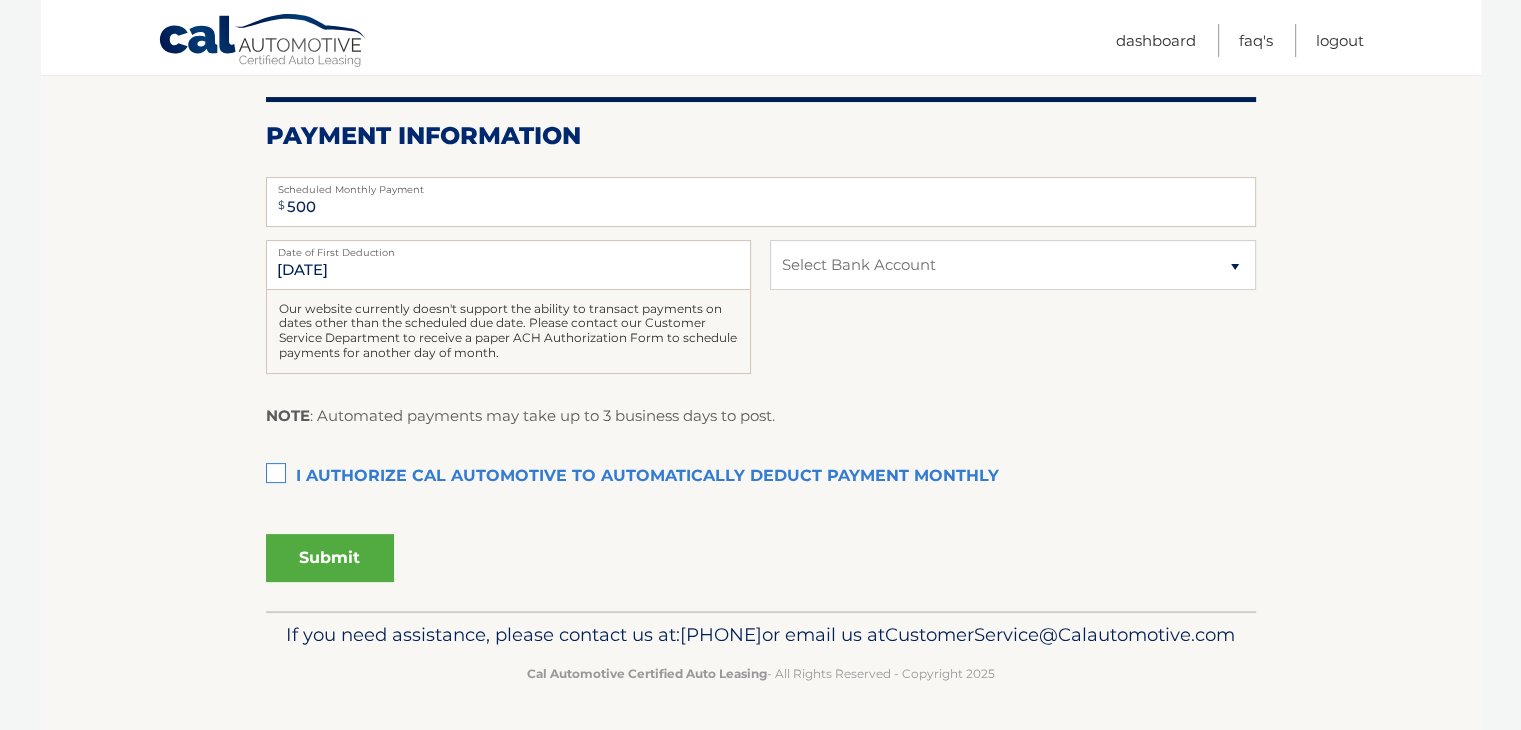 click on "I authorize cal automotive to automatically deduct payment monthly
This checkbox must be checked" at bounding box center [761, 477] 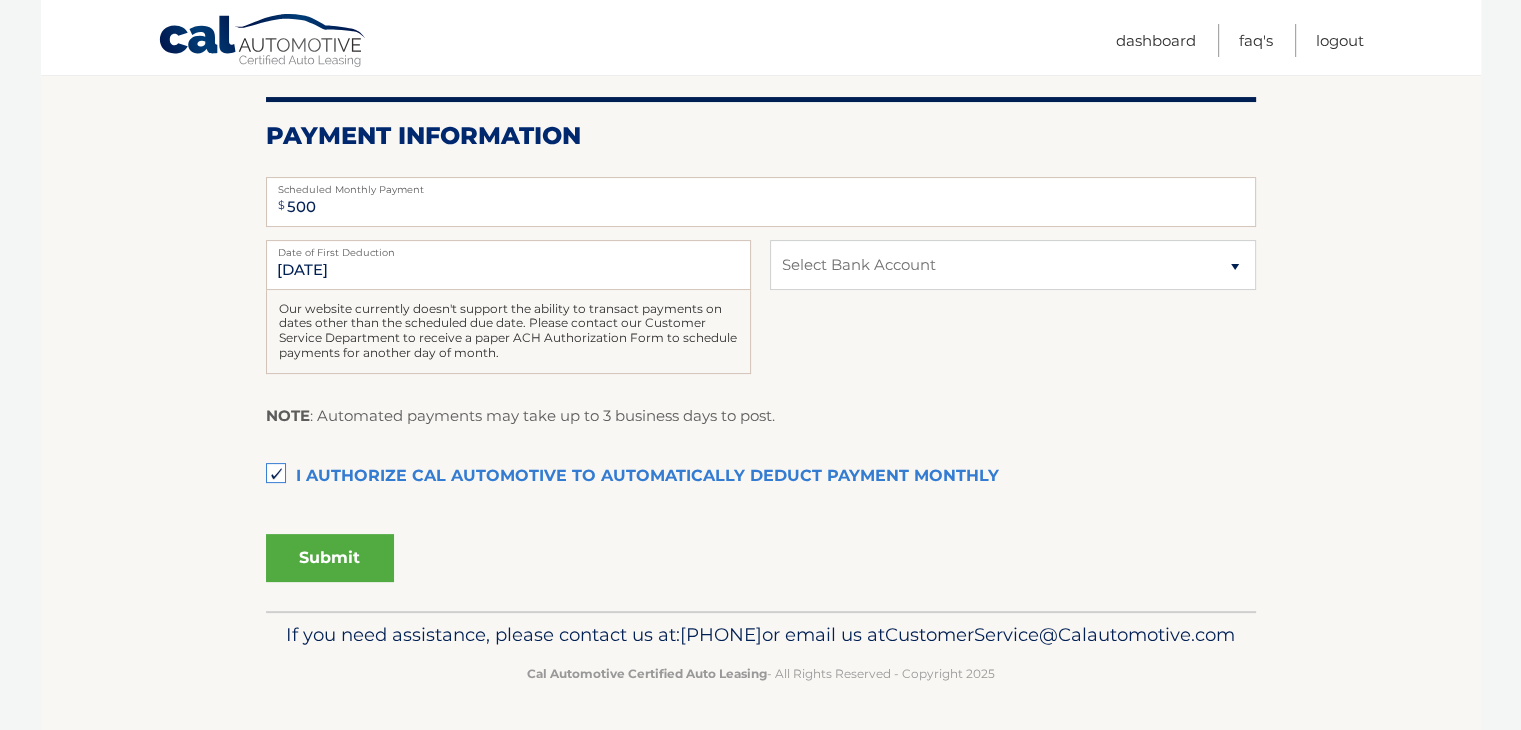 click on "Submit" at bounding box center [330, 558] 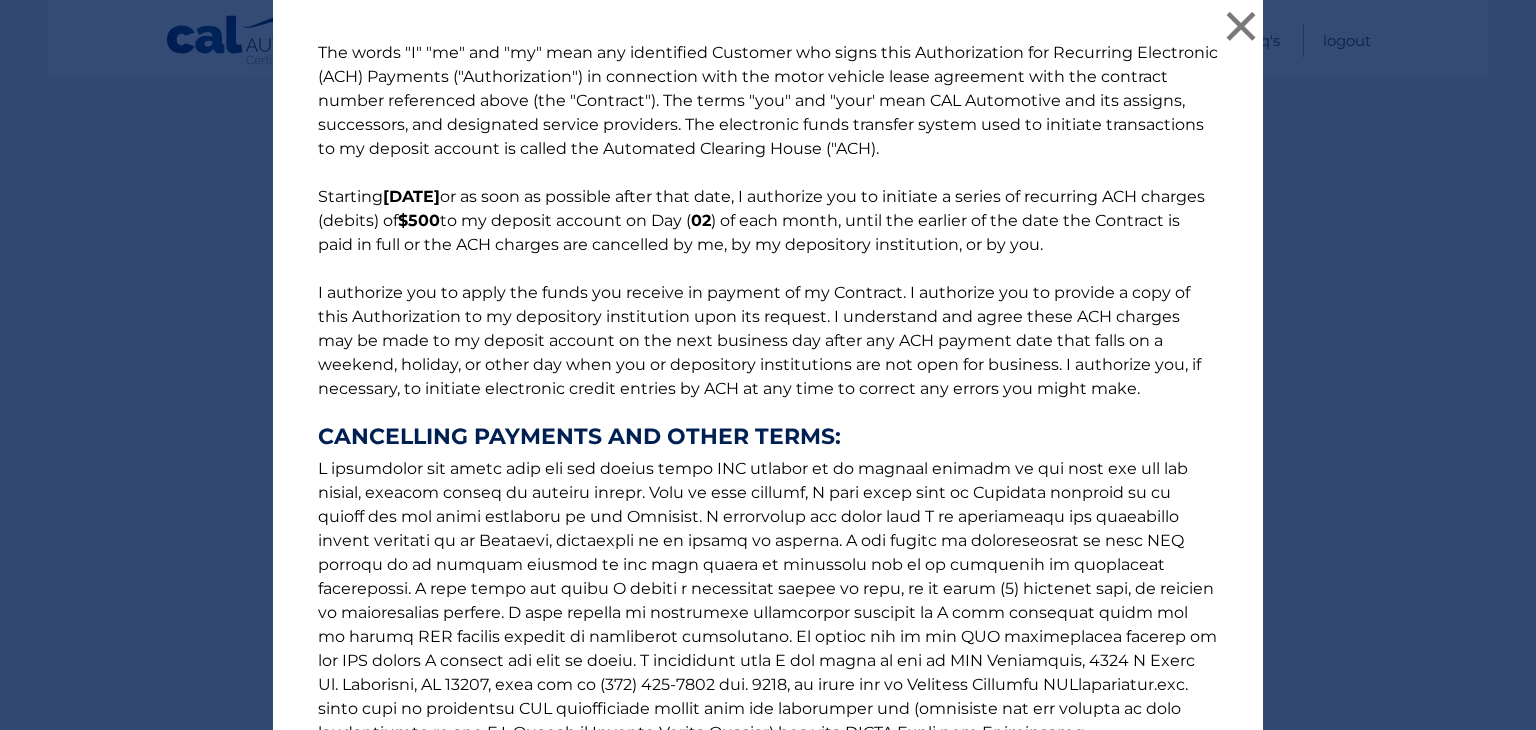 scroll, scrollTop: 239, scrollLeft: 0, axis: vertical 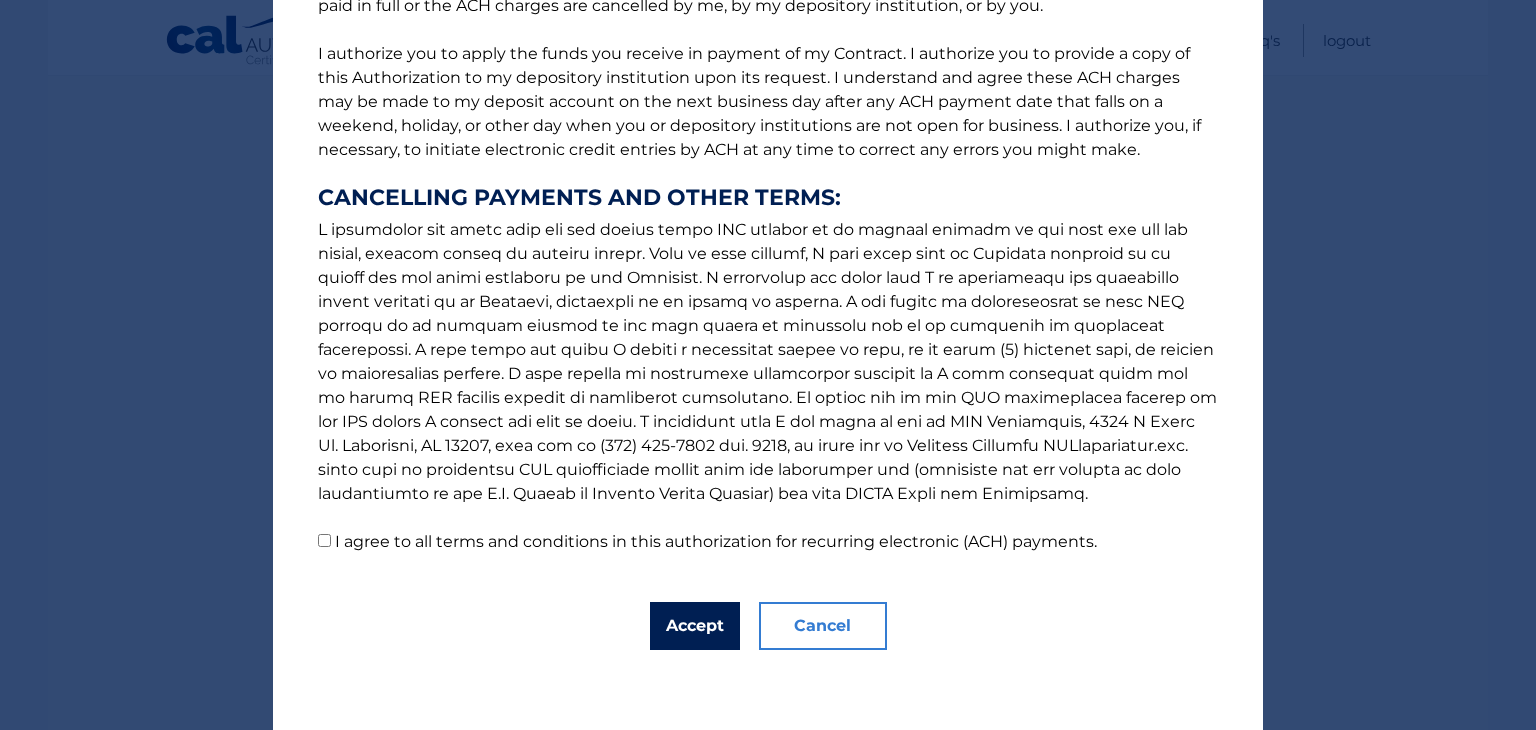 click on "Accept" at bounding box center (695, 626) 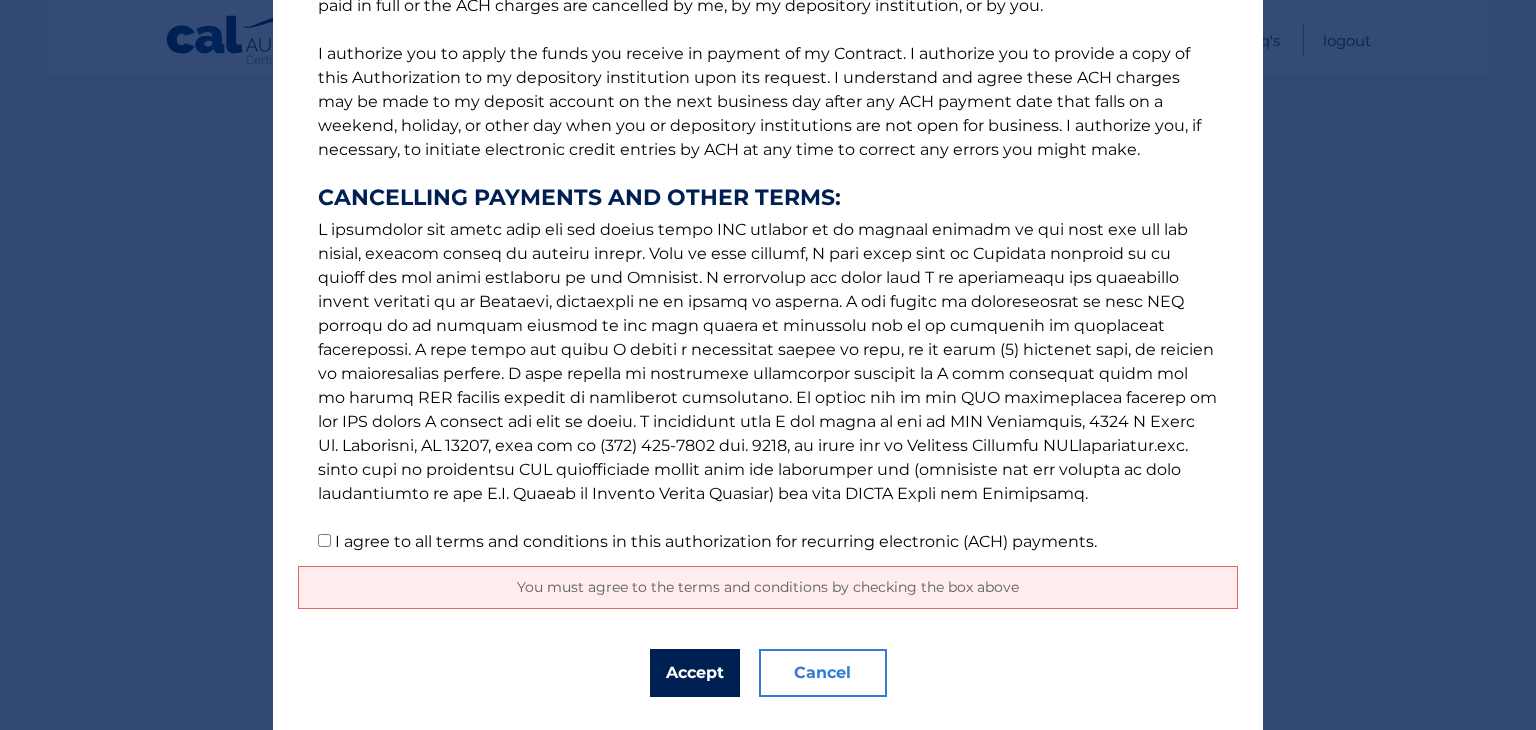click on "Accept" at bounding box center [695, 673] 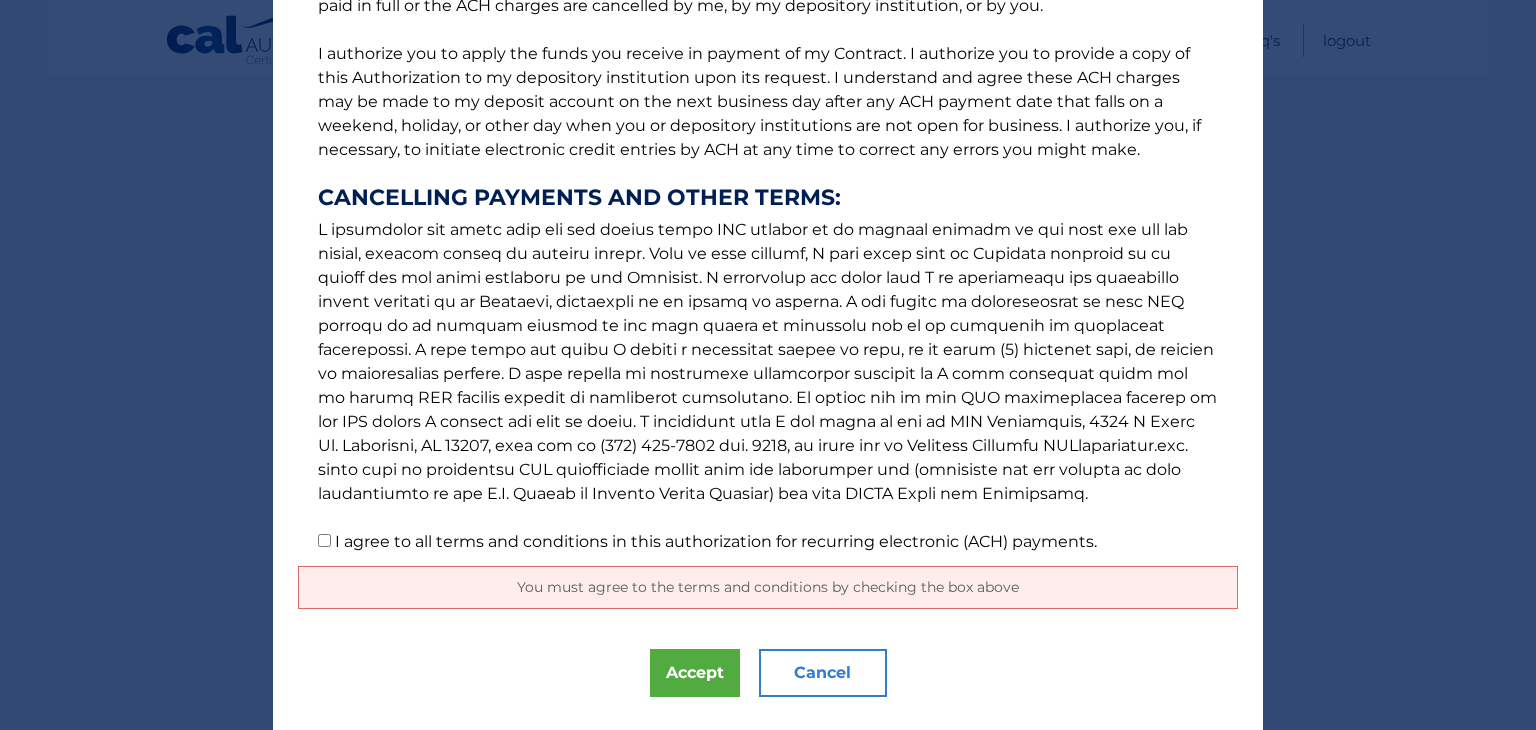click on "I agree to all terms and conditions in this authorization for recurring electronic (ACH) payments." at bounding box center (324, 540) 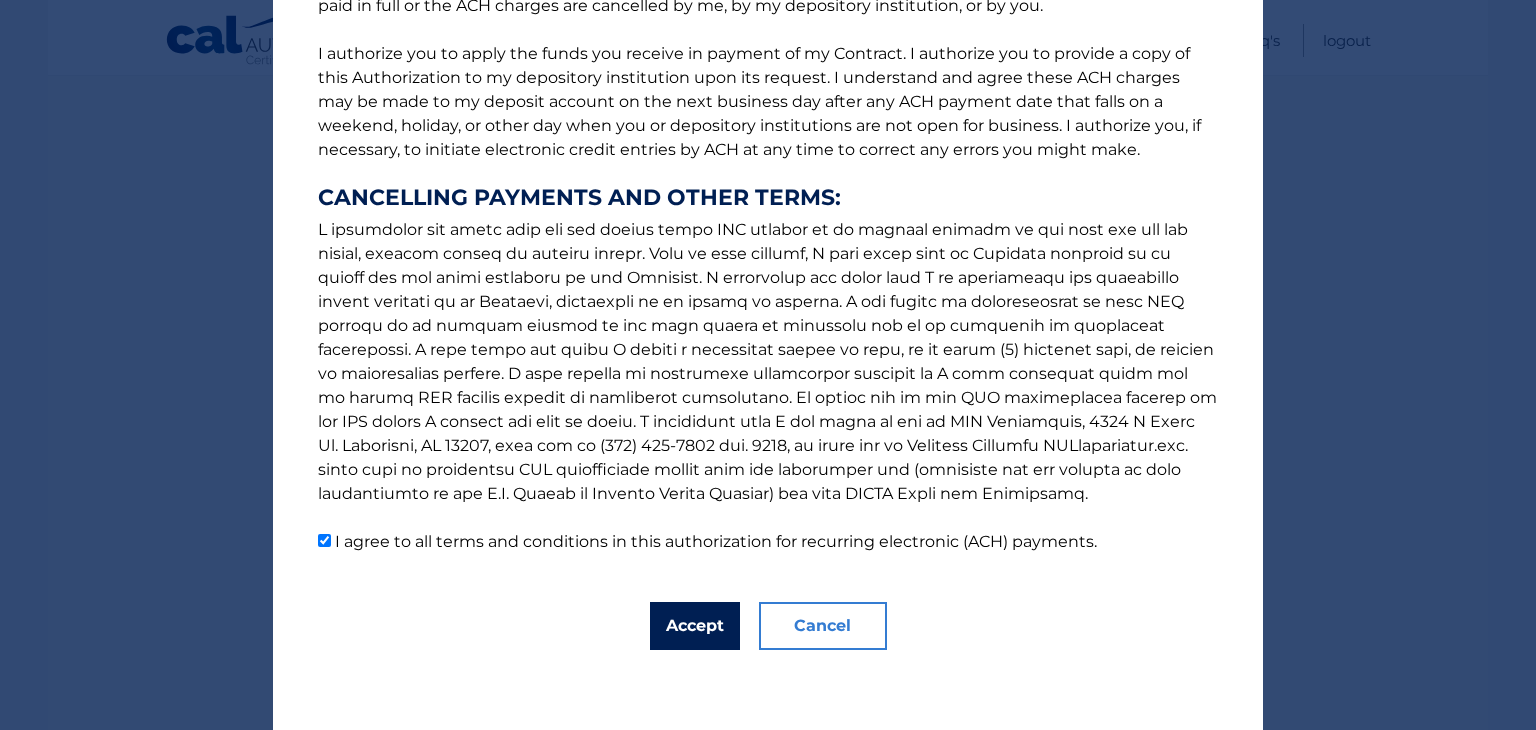 click on "Accept" at bounding box center [695, 626] 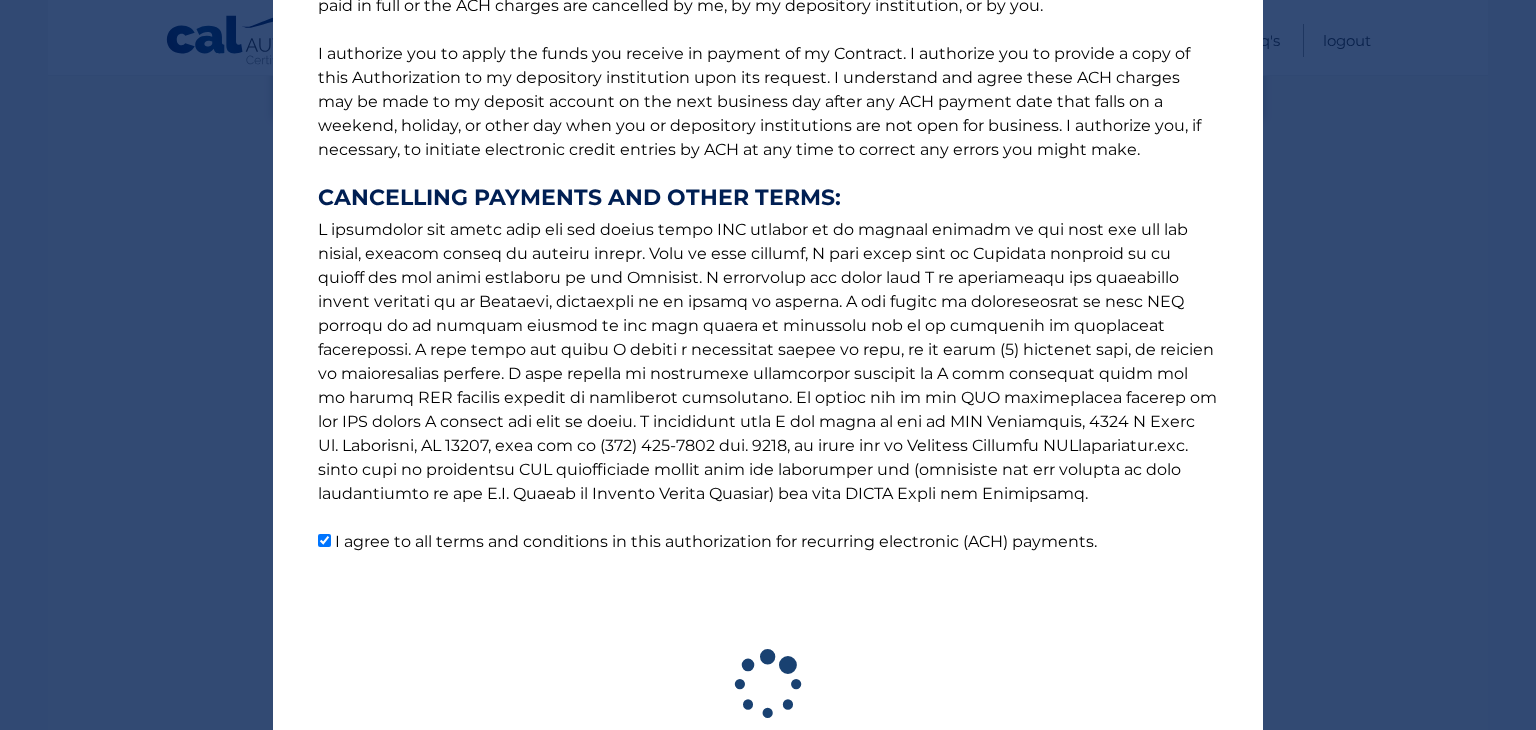 scroll, scrollTop: 362, scrollLeft: 0, axis: vertical 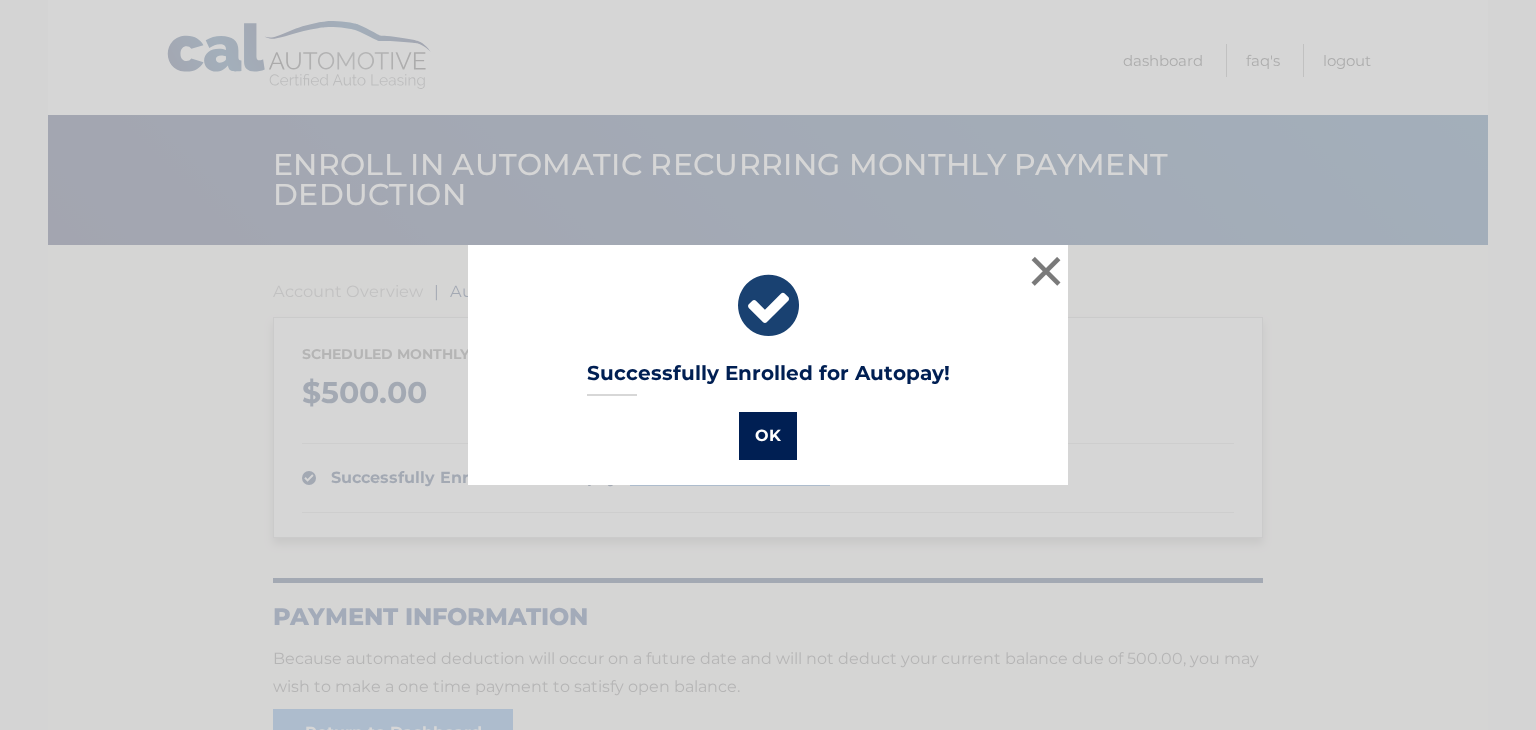 click on "OK" at bounding box center [768, 436] 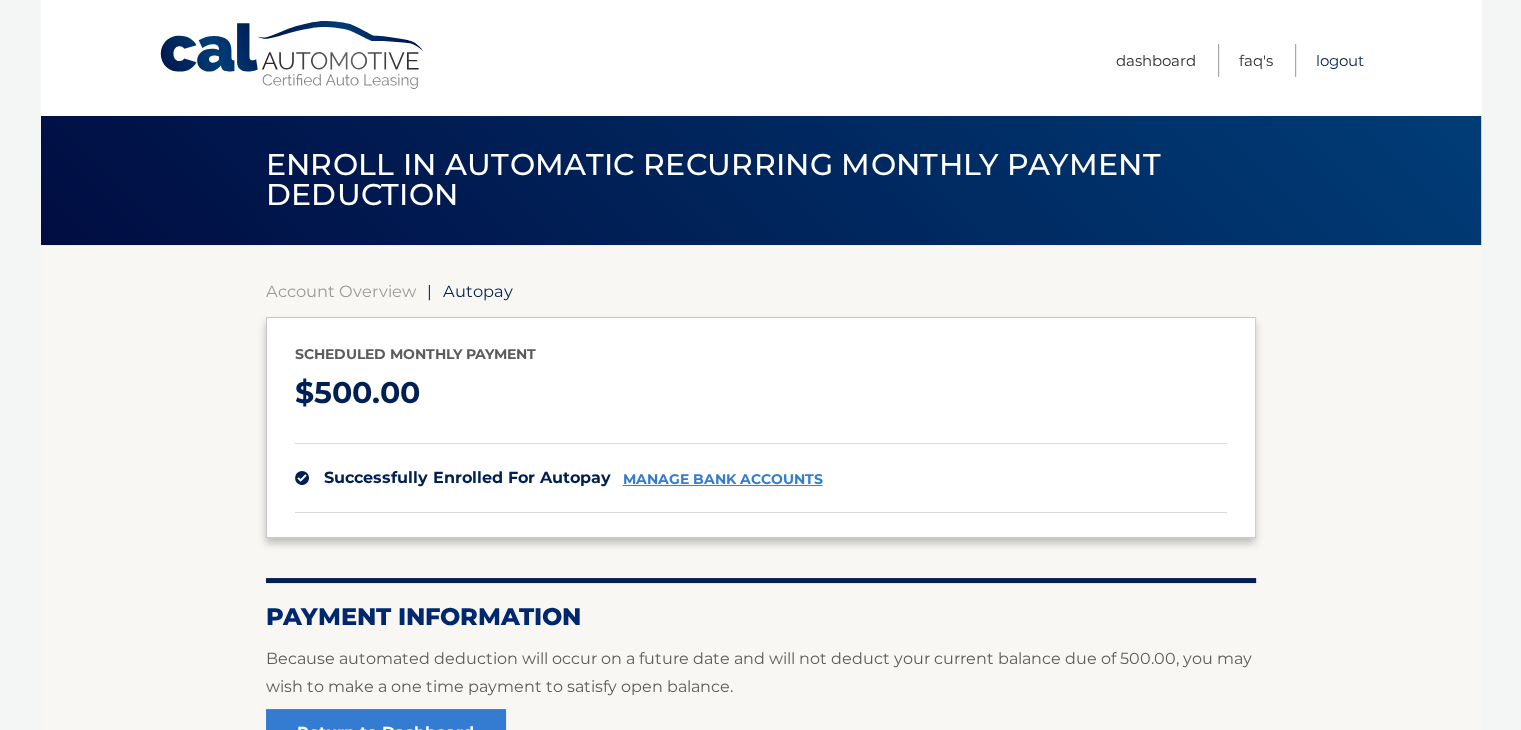 click on "Logout" at bounding box center [1340, 60] 